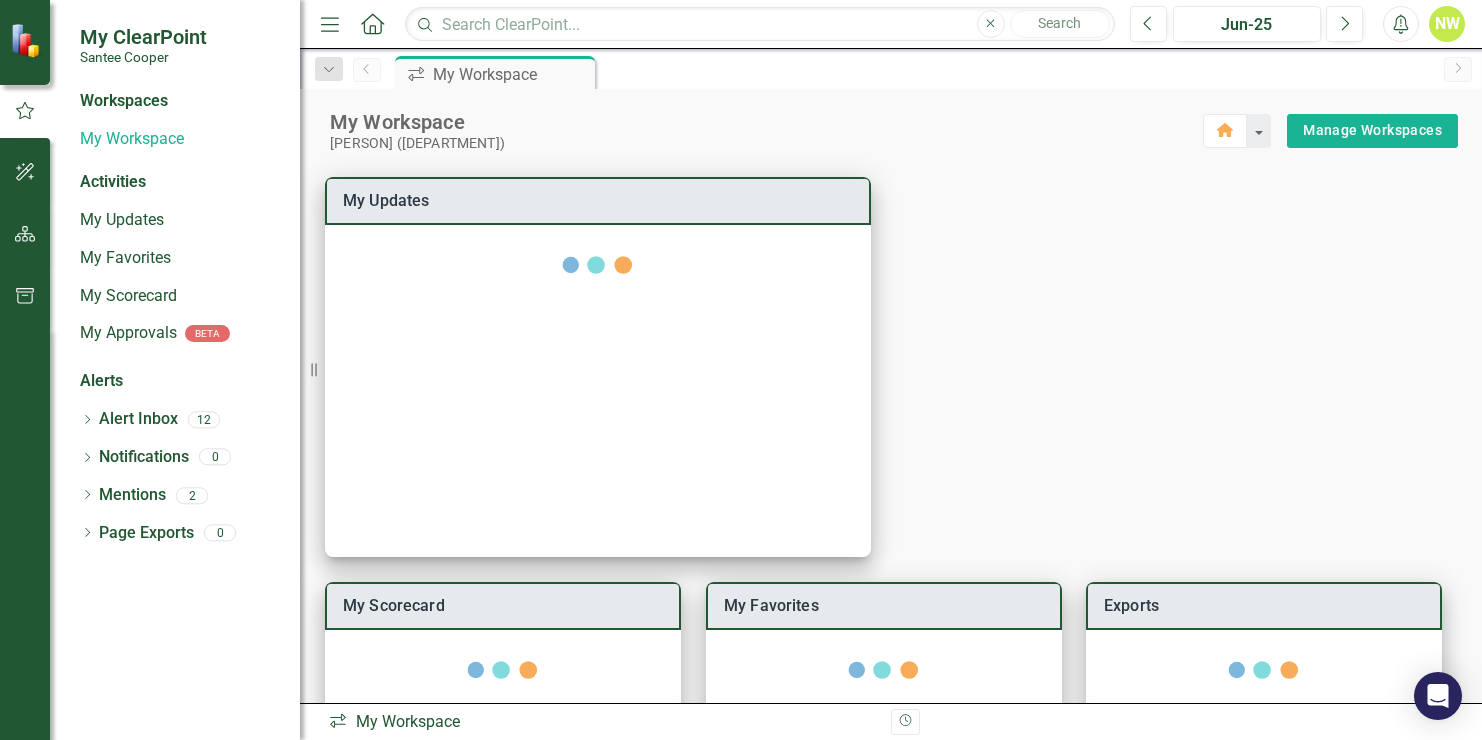 scroll, scrollTop: 0, scrollLeft: 0, axis: both 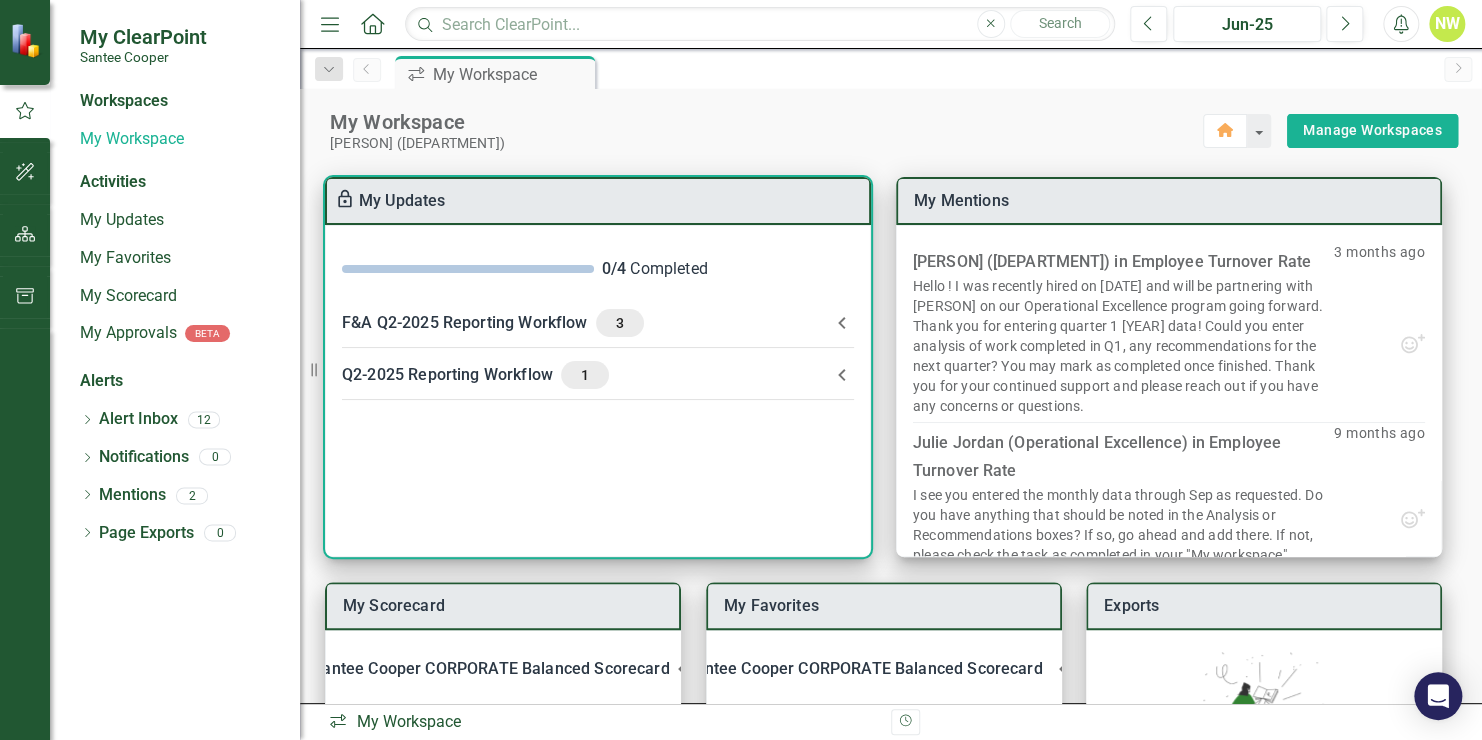 click at bounding box center (842, 323) 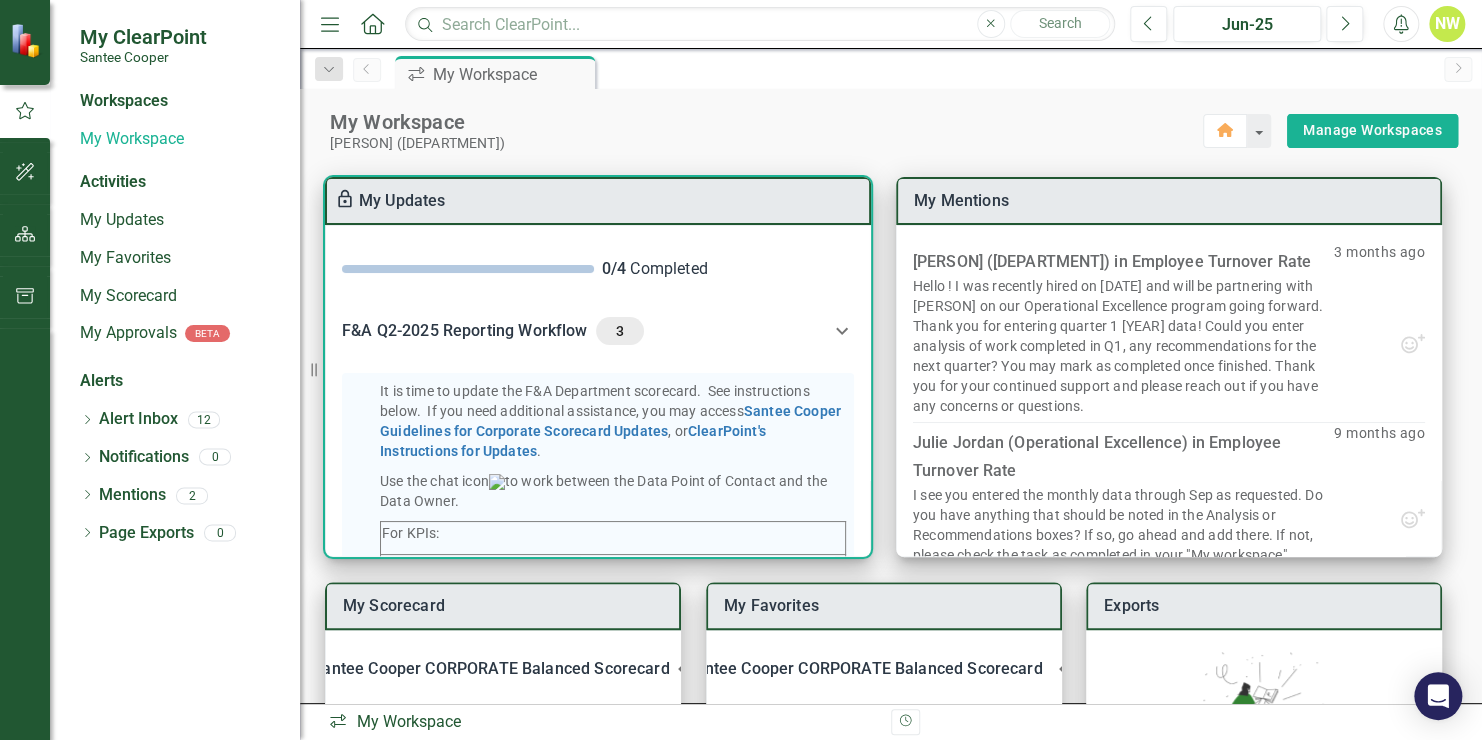 scroll, scrollTop: 100, scrollLeft: 0, axis: vertical 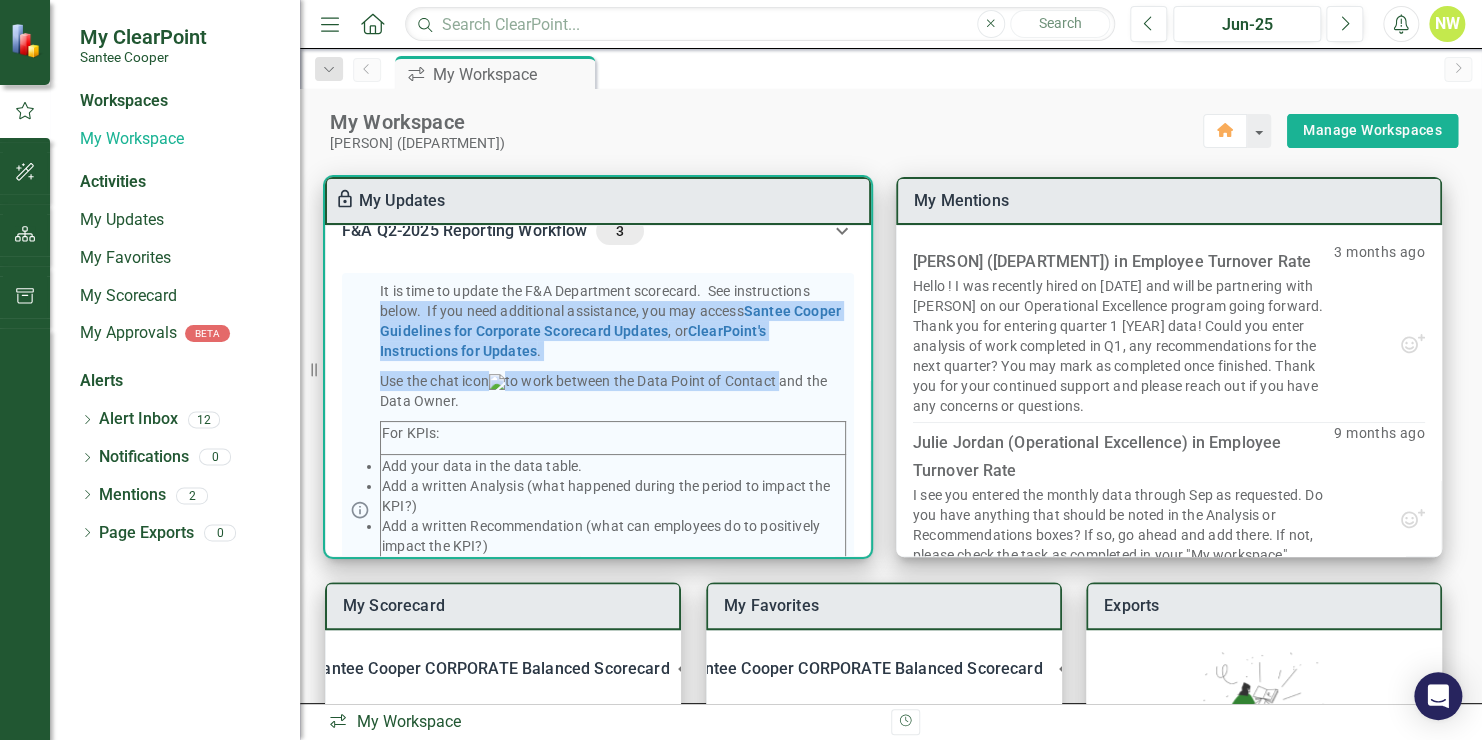 drag, startPoint x: 863, startPoint y: 289, endPoint x: 857, endPoint y: 399, distance: 110.16351 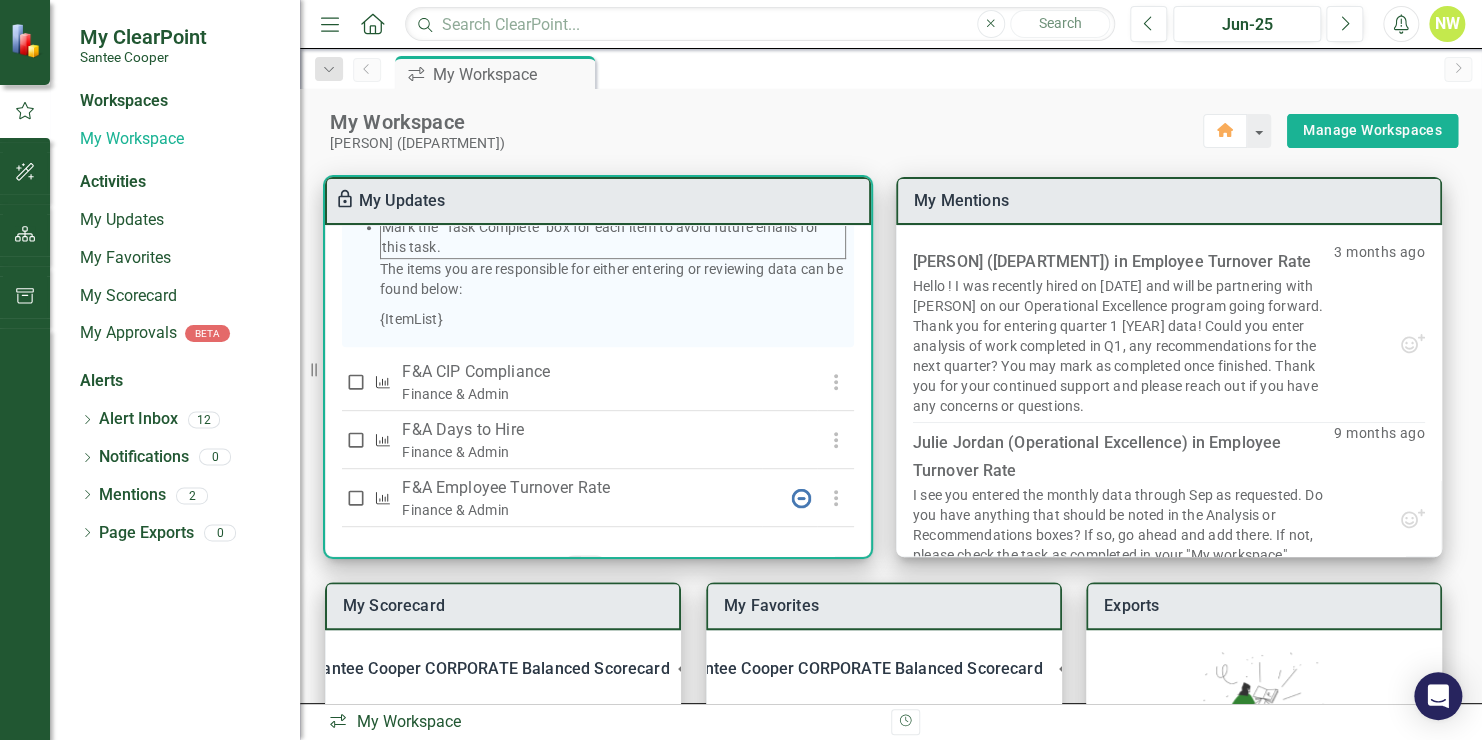 scroll, scrollTop: 573, scrollLeft: 0, axis: vertical 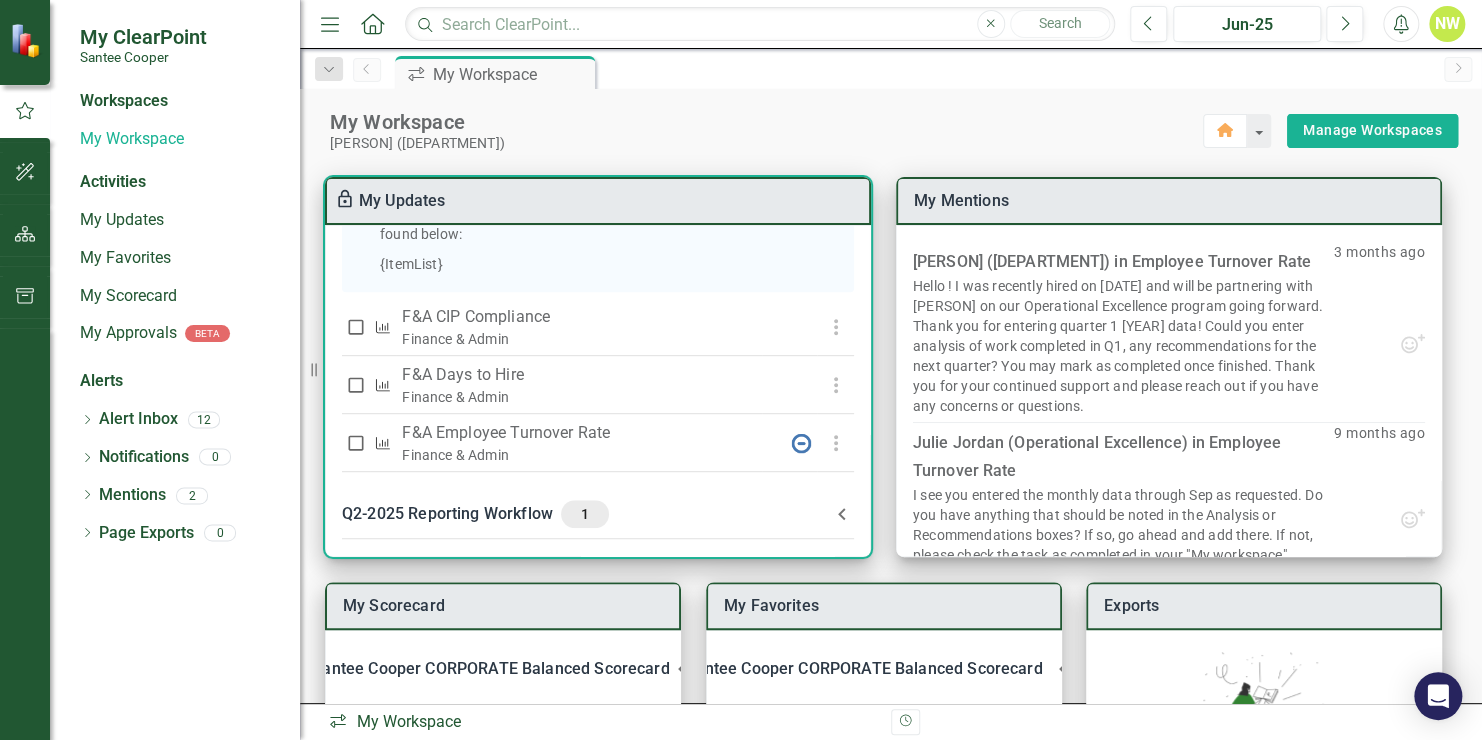 click on "Q2-2025 Reporting Workflow 1" at bounding box center [586, 514] 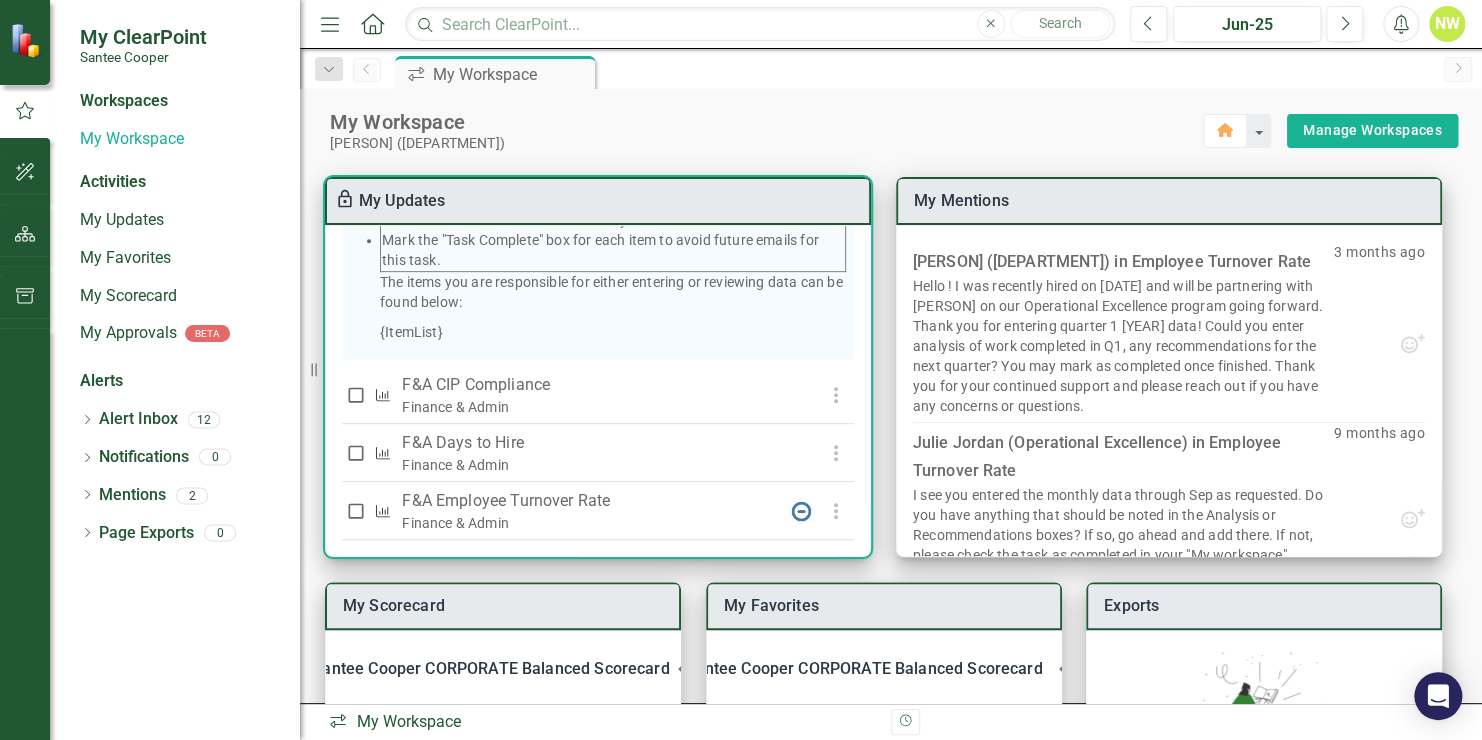 scroll, scrollTop: 460, scrollLeft: 0, axis: vertical 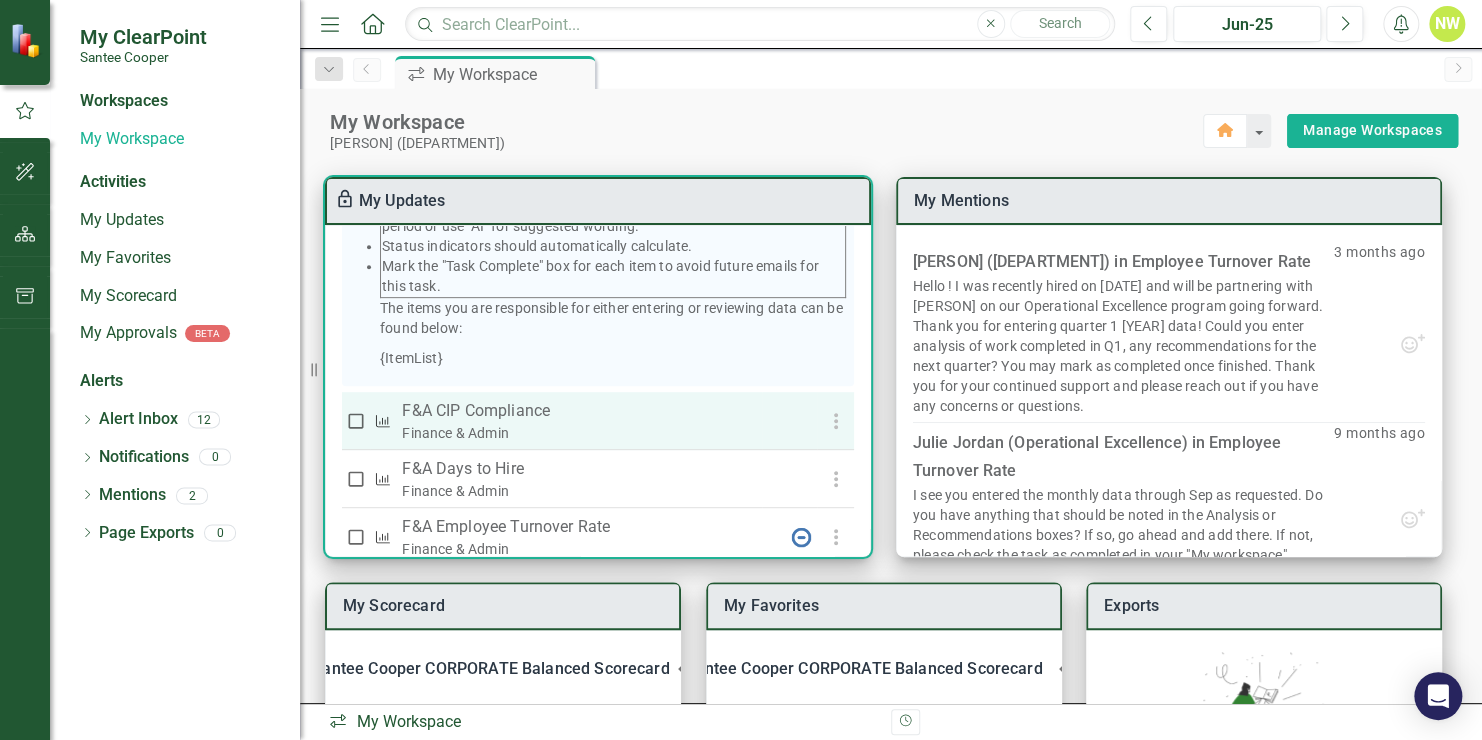 click on "F&A CIP Compliance" at bounding box center [578, 411] 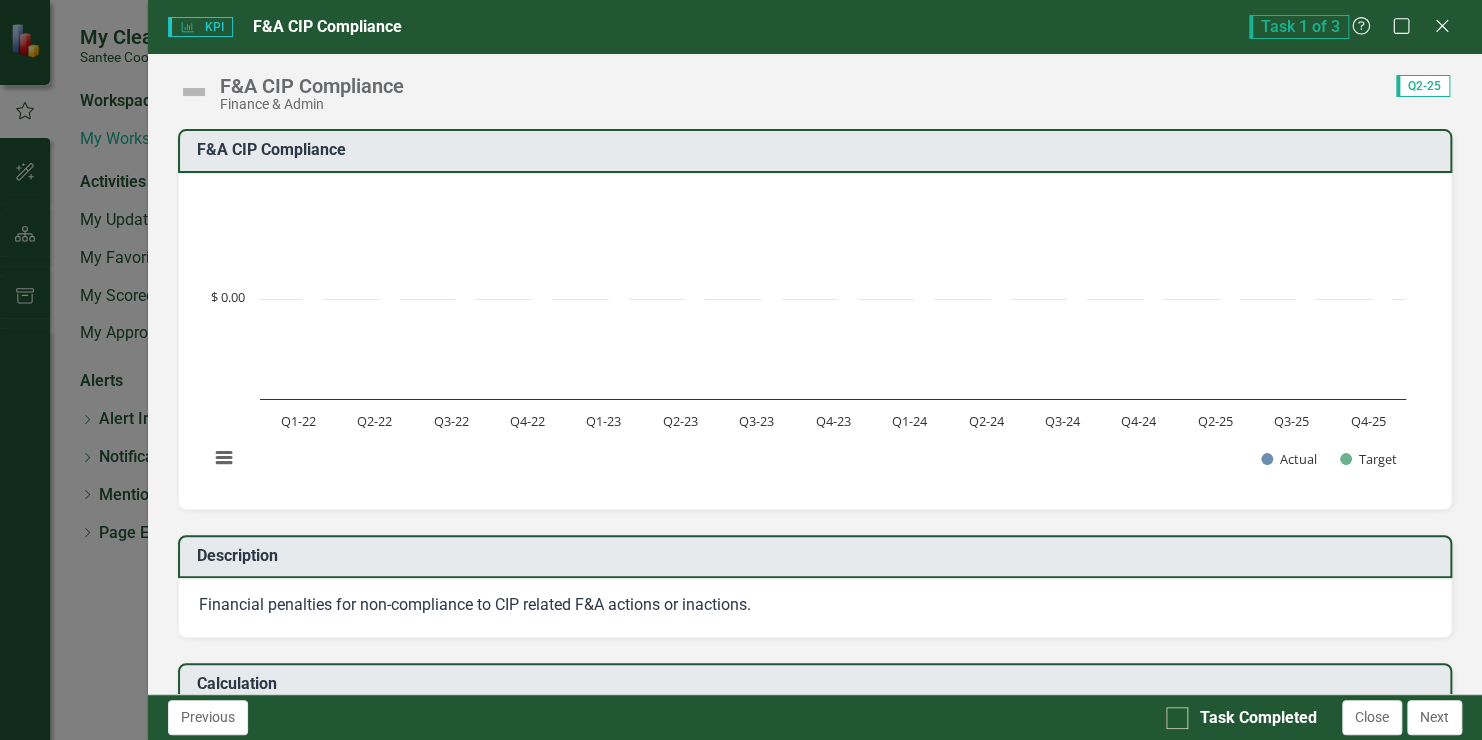 click on "Task 1 of 3 Help Maximize Close" at bounding box center [1355, 27] 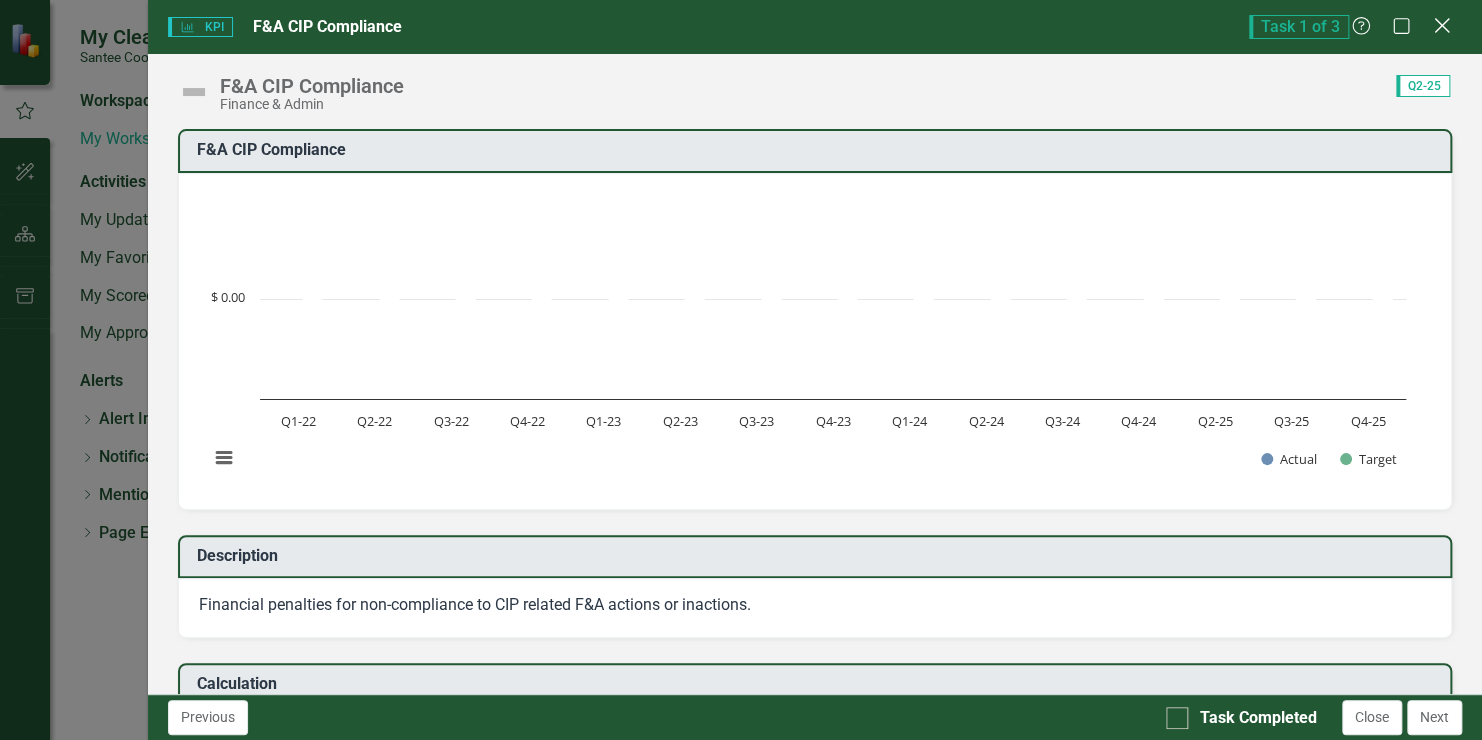 click on "Close" at bounding box center [1441, 25] 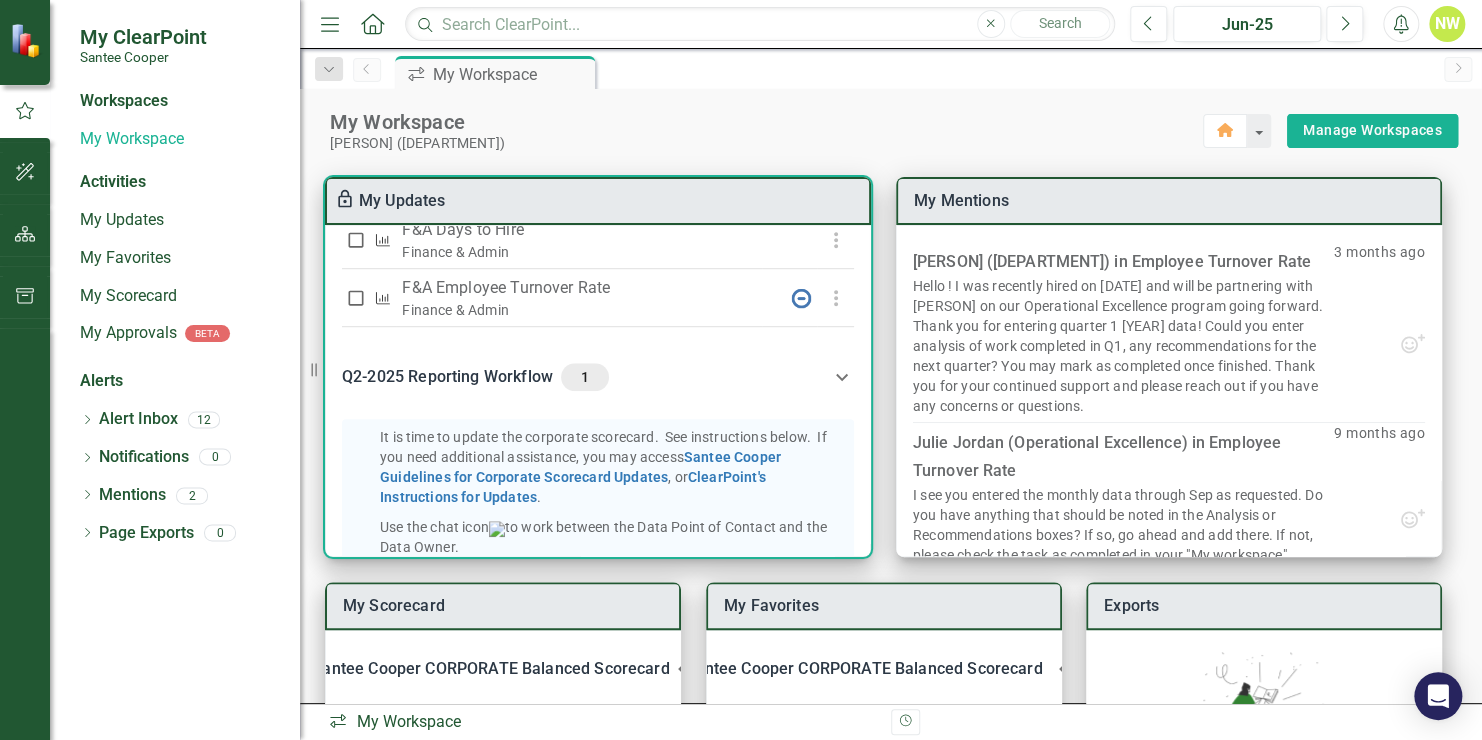 scroll, scrollTop: 698, scrollLeft: 0, axis: vertical 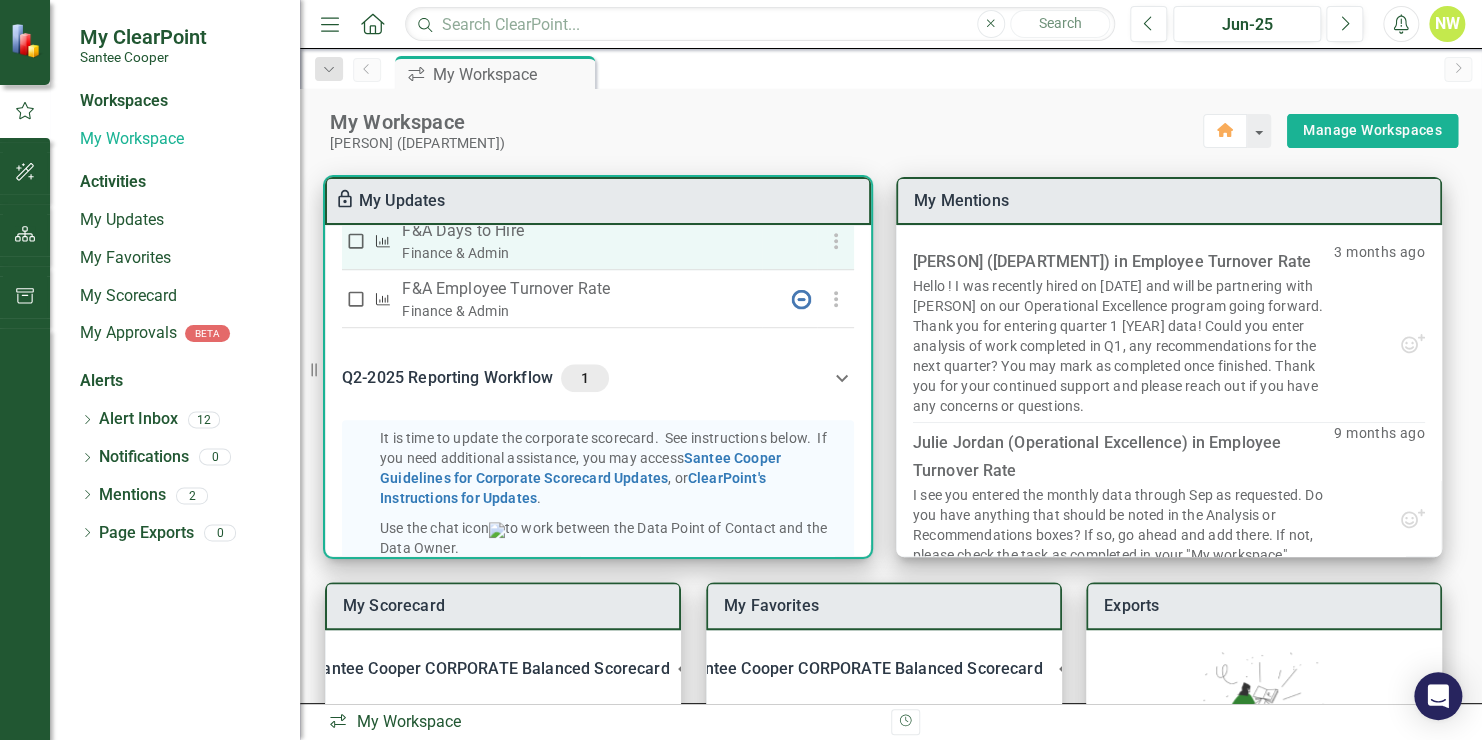 click on "F&A Days to Hire" at bounding box center (578, 173) 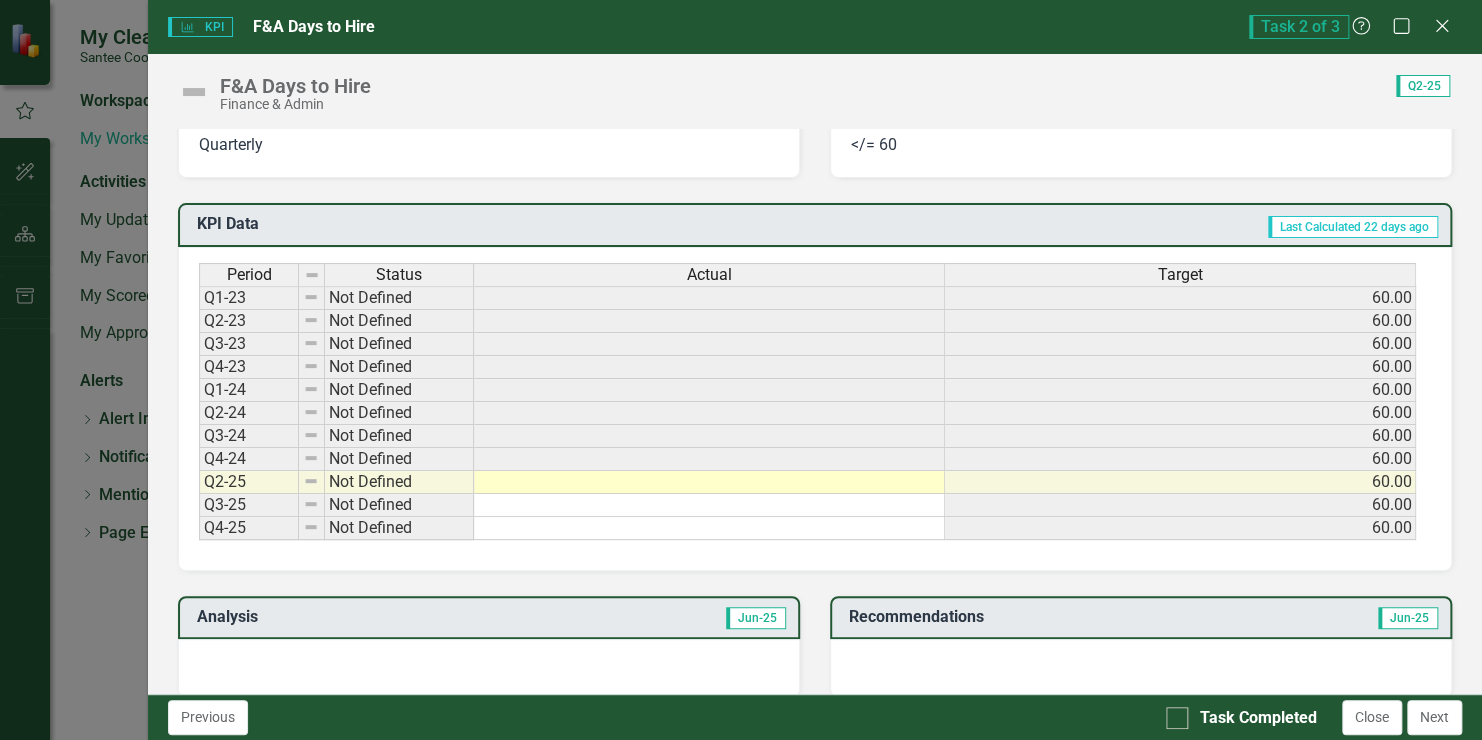 scroll, scrollTop: 716, scrollLeft: 0, axis: vertical 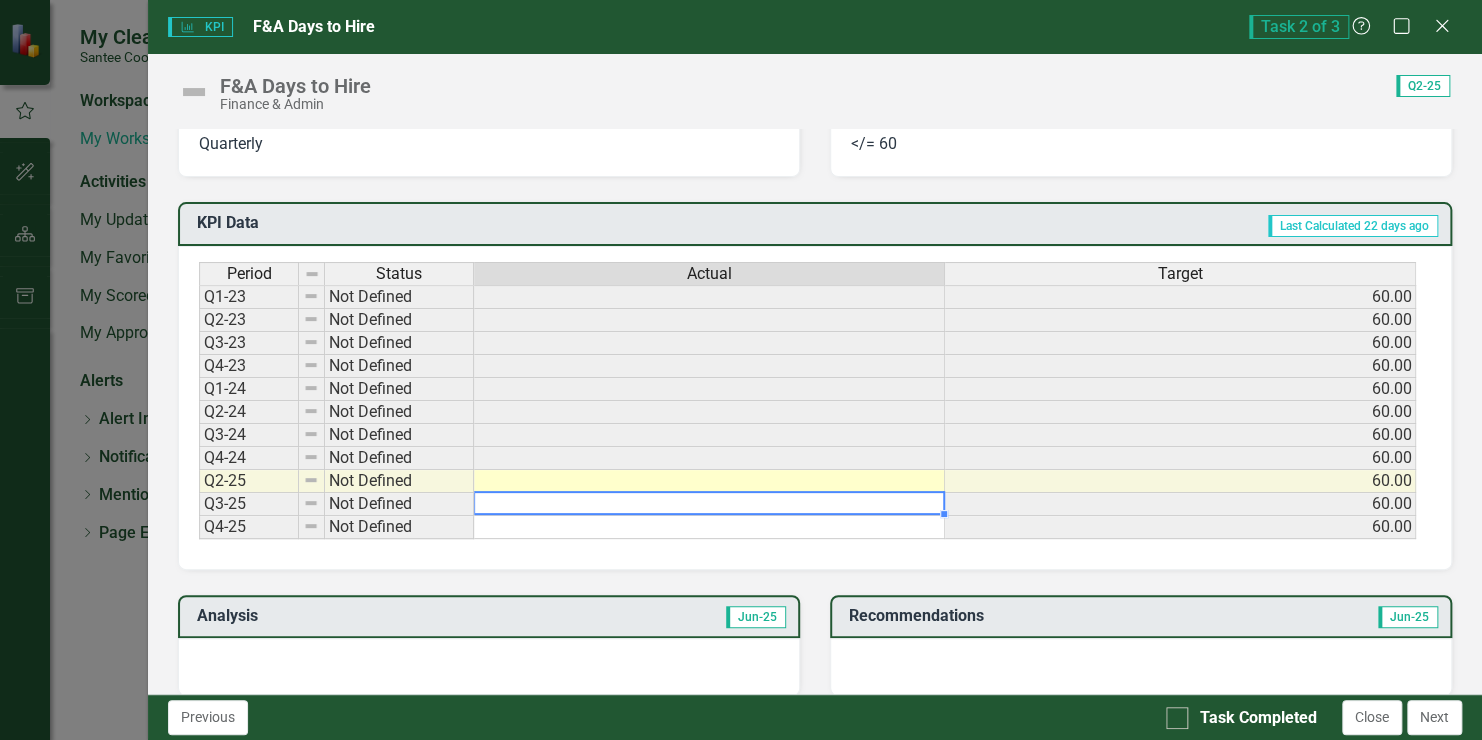 click at bounding box center [709, 504] 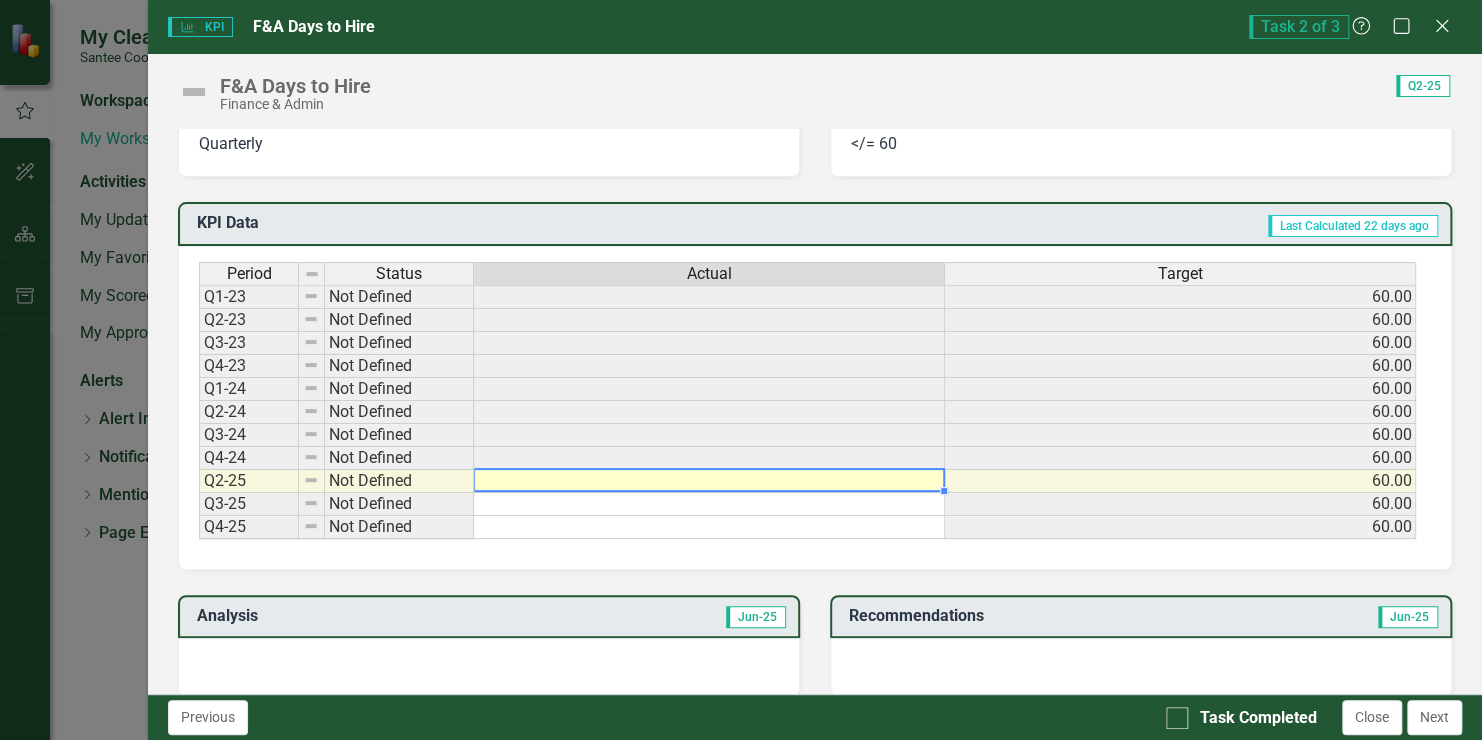 click at bounding box center [709, 481] 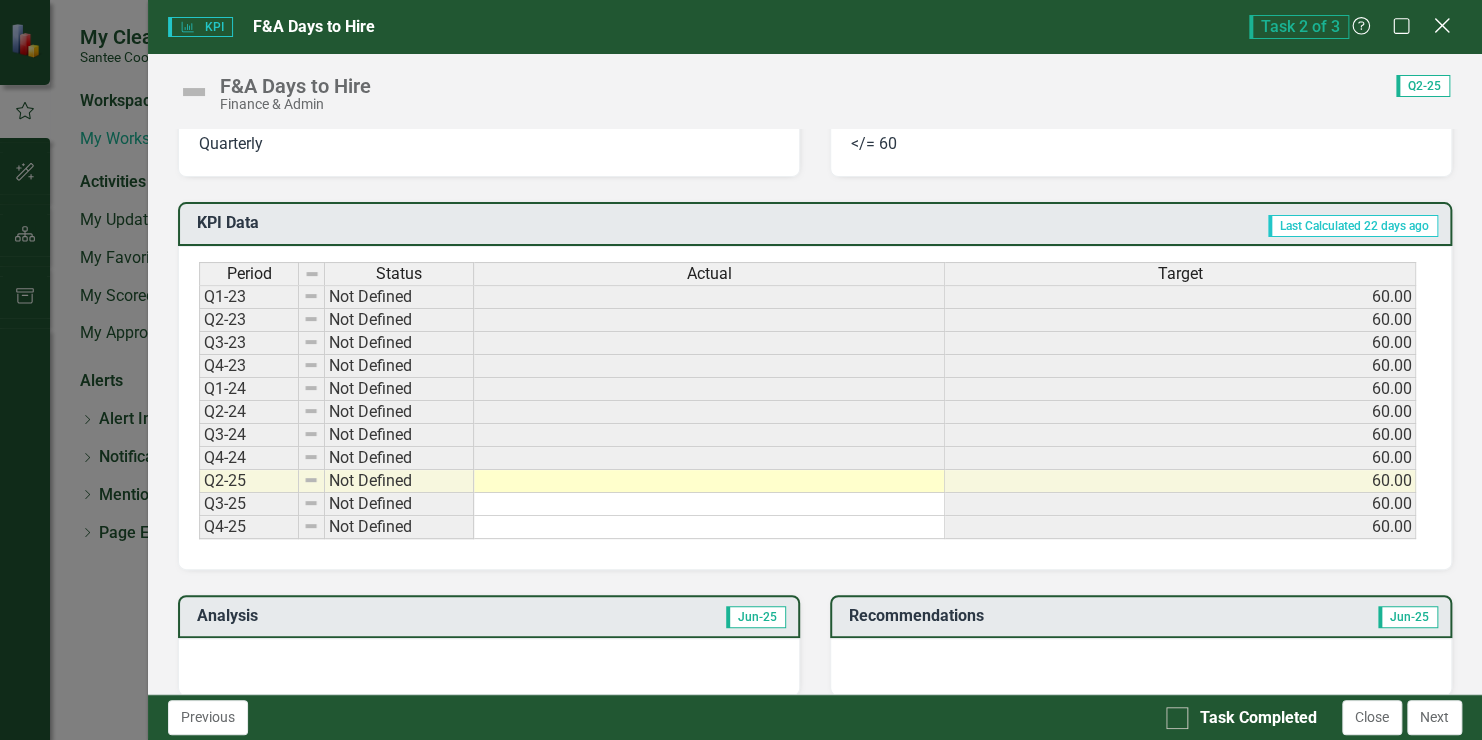 click on "Close" at bounding box center (1441, 25) 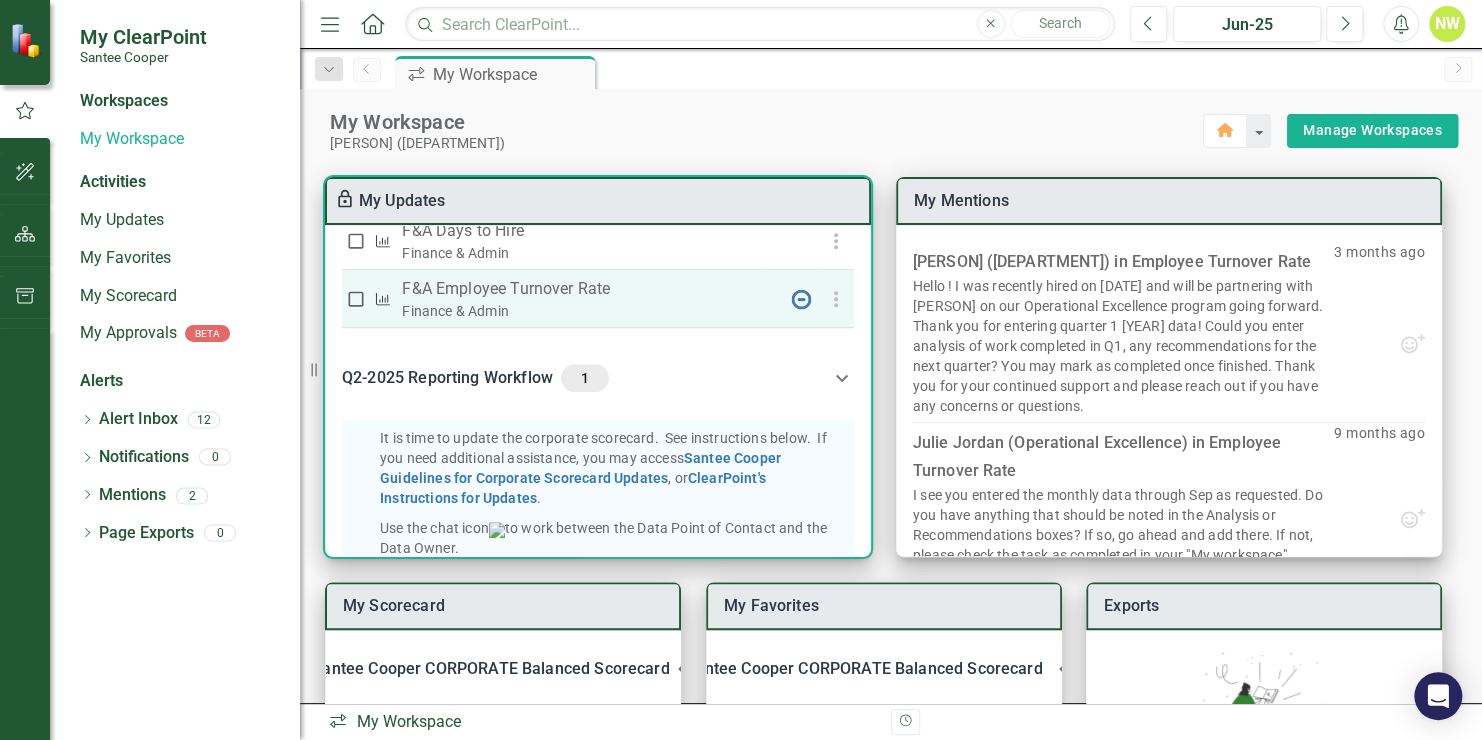 click on "Finance & Admin" at bounding box center (578, 195) 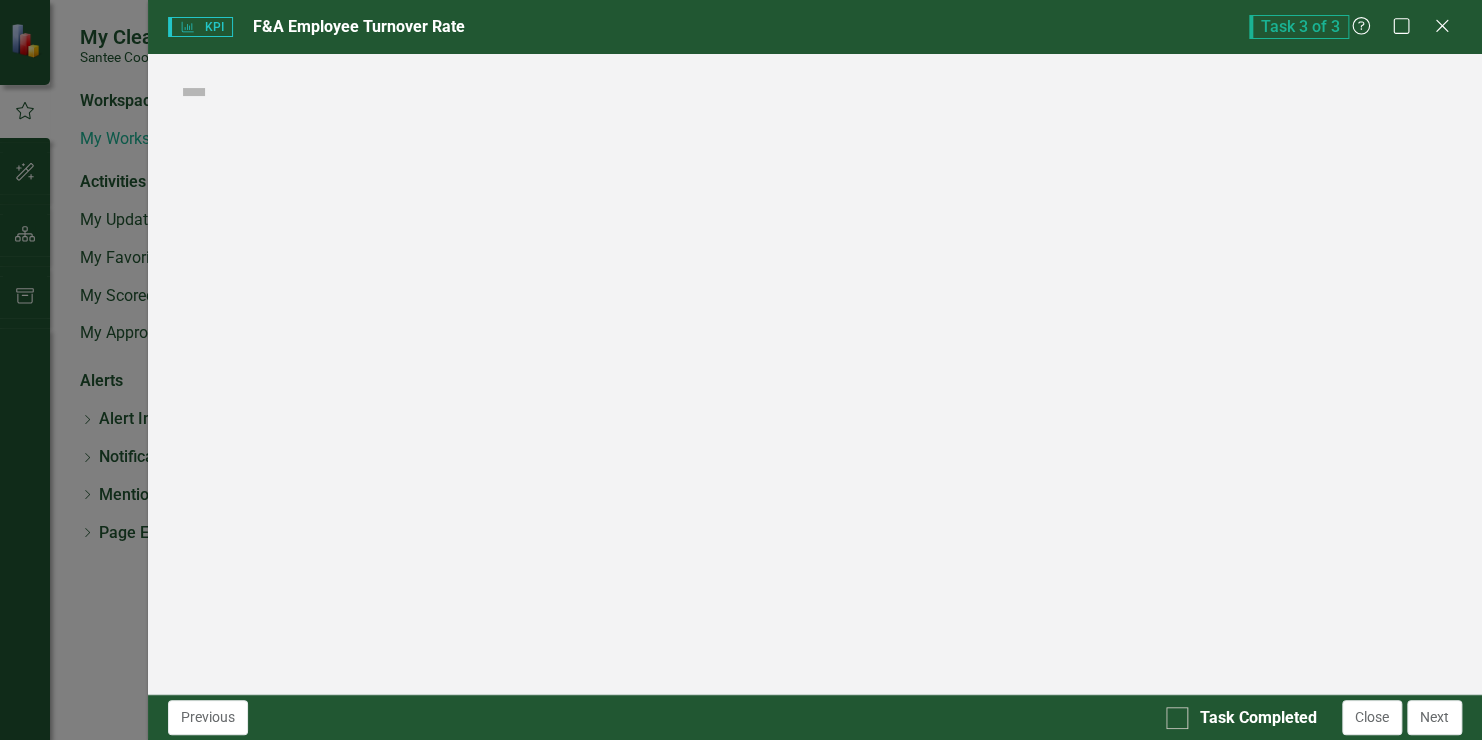 click on "My ClearPoint Santee Cooper Workspaces My Workspace Activities My Updates My Favorites My Scorecard My Approvals BETA Alerts Dropdown Alert Inbox 12 Notification [CC] Corporate Scorecard - Q2 [YEAR] Update Required by the [DATE] Notification Corporate Scorecard - Q2 [YEAR] Update Required by t... Notification [CC] F&A Q2-[YEAR] Initial Notice - Update by [DATE]! Dropdown Notifications 0 Dropdown Mentions 2 Hello @[PERSON] ([DEPARTMENT]) @[PERSON] ([DEPARTMENT]) @[PERSON] ([DEPARTMENT]) @[PERSON] ([DEPARTMENT]) ! I was recently hired on [DATE] and will be partnering with [PERSON] on our Operational Excellence program going forward. Thank you for entering quarter 1 [YEAR] data! Could you enter analysis of work completed in Q1, any recommendations for the next quarter? You may mark as completed once finished. Thank you for your continued support and please reach out if you have any concerns or questions. @[PERSON] Dropdown 0 Resize" at bounding box center [741, 370] 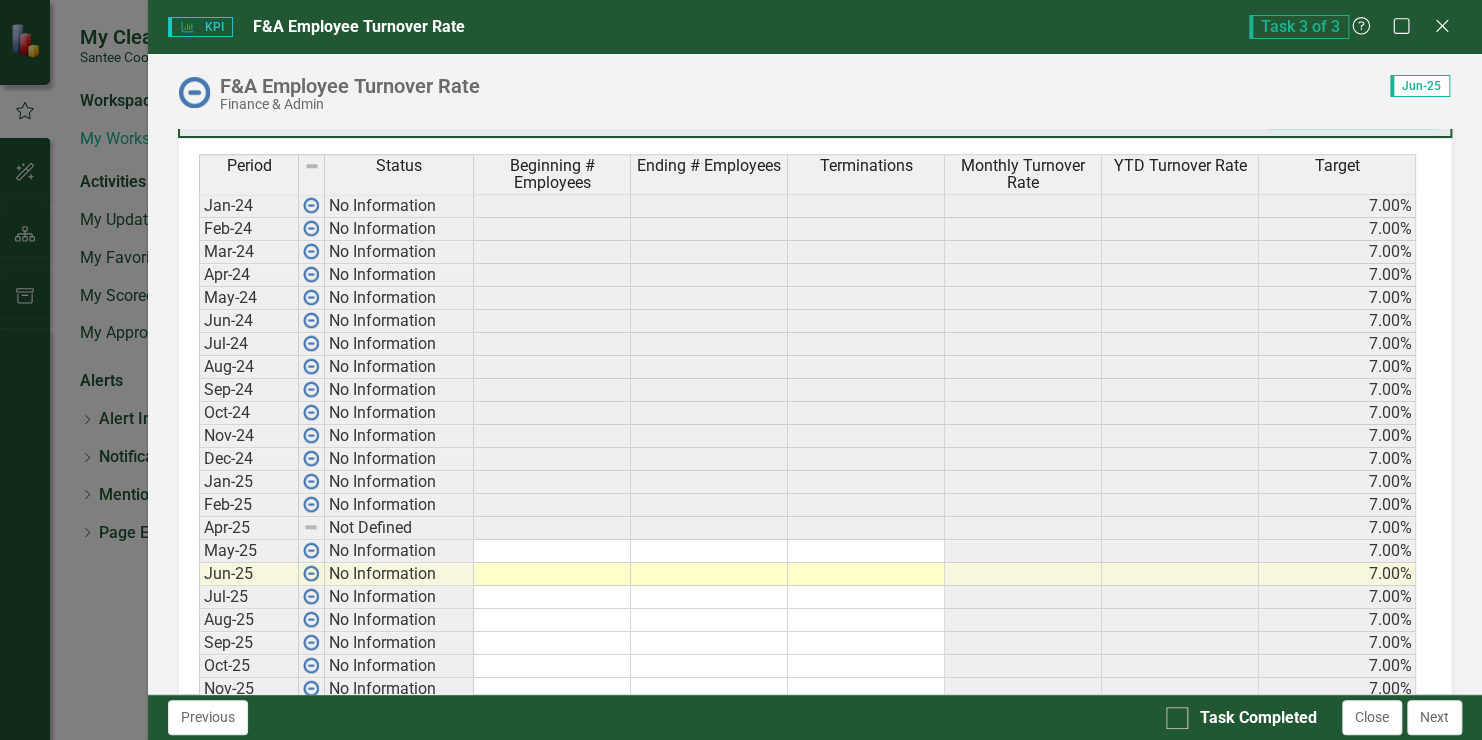 scroll, scrollTop: 827, scrollLeft: 0, axis: vertical 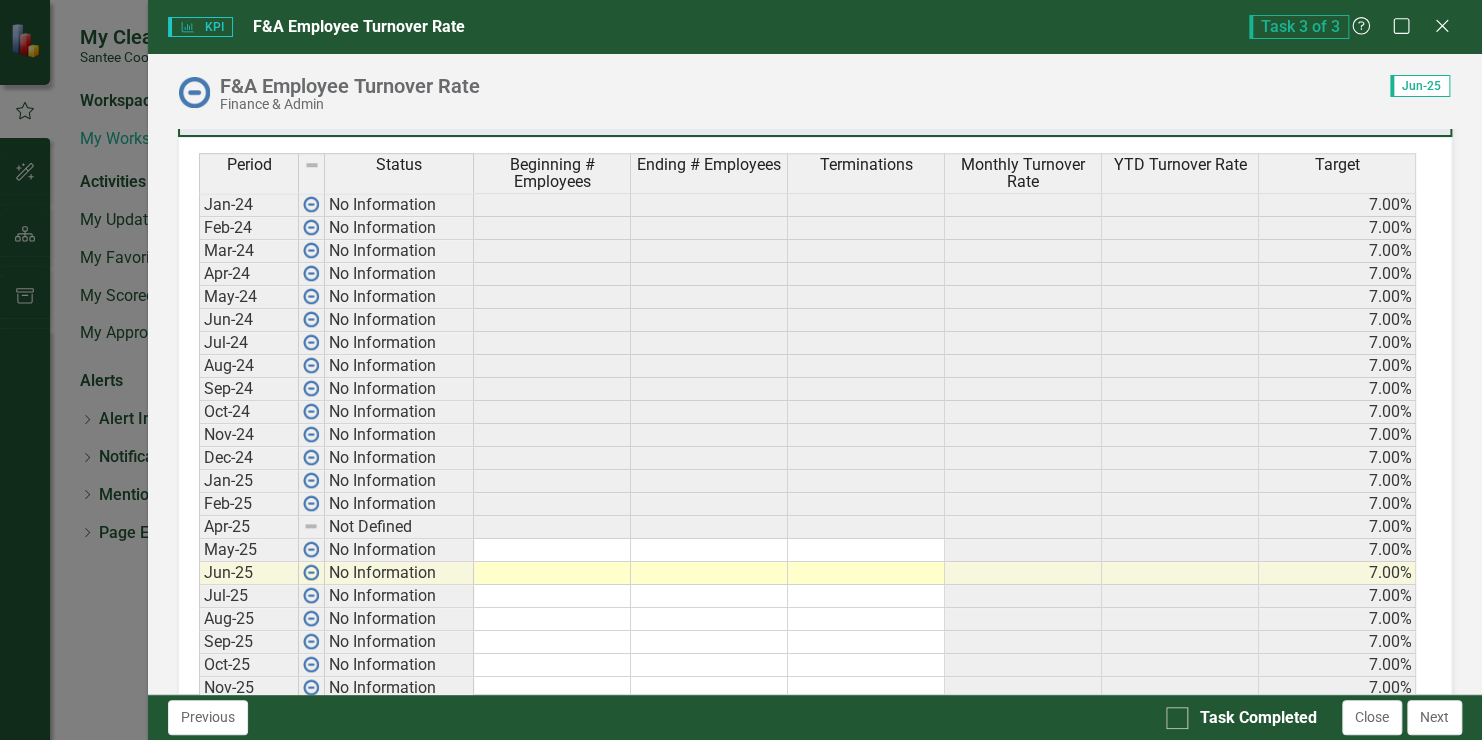 click on "7.00%" at bounding box center [1337, 205] 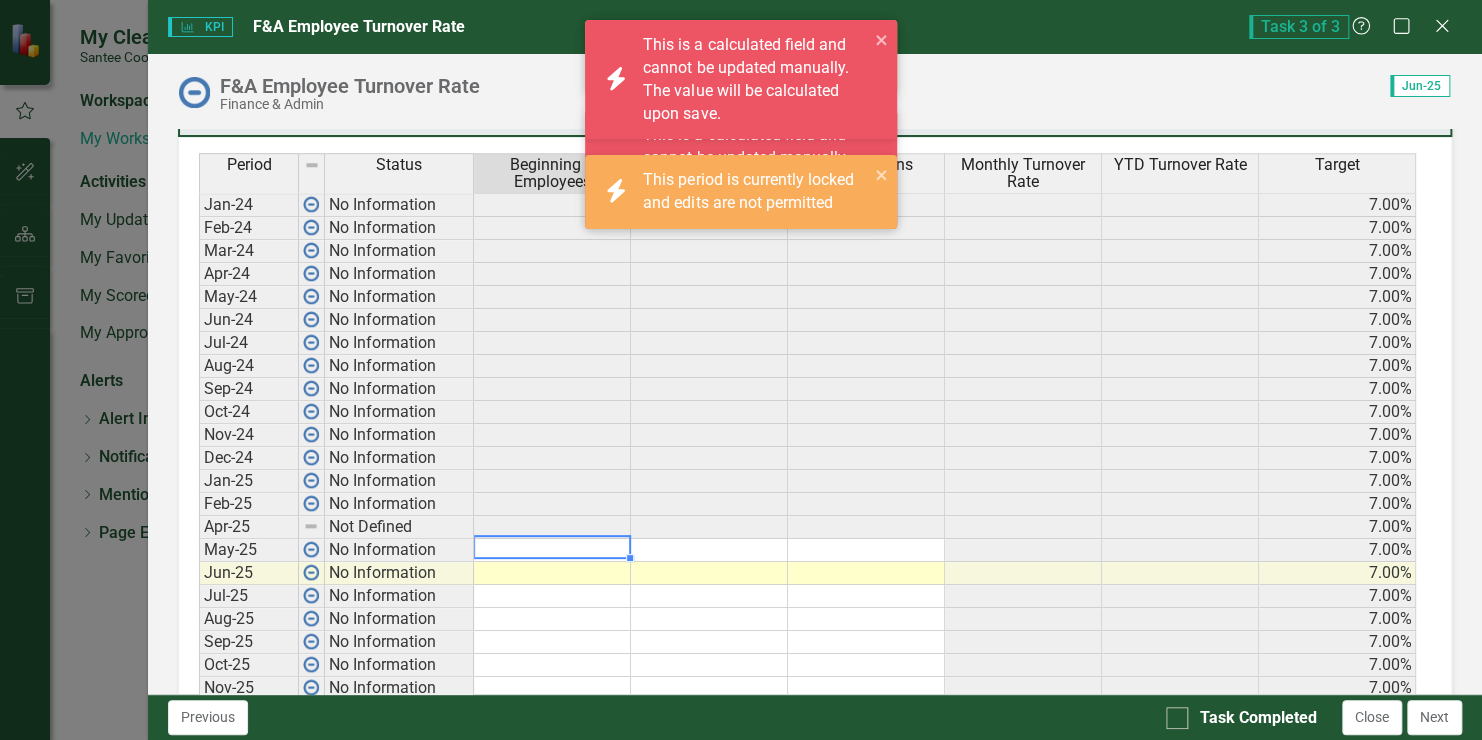 click at bounding box center [552, 550] 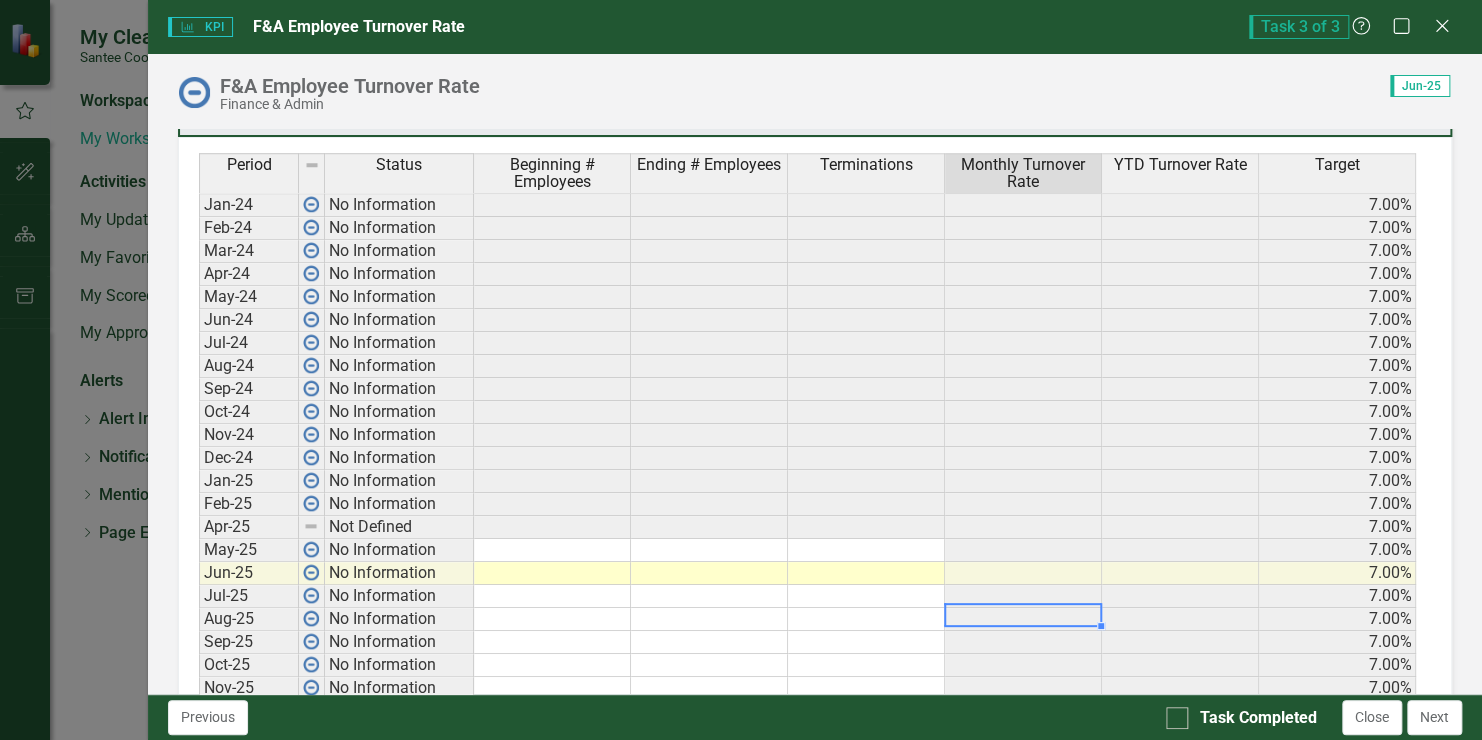 click at bounding box center [1023, 619] 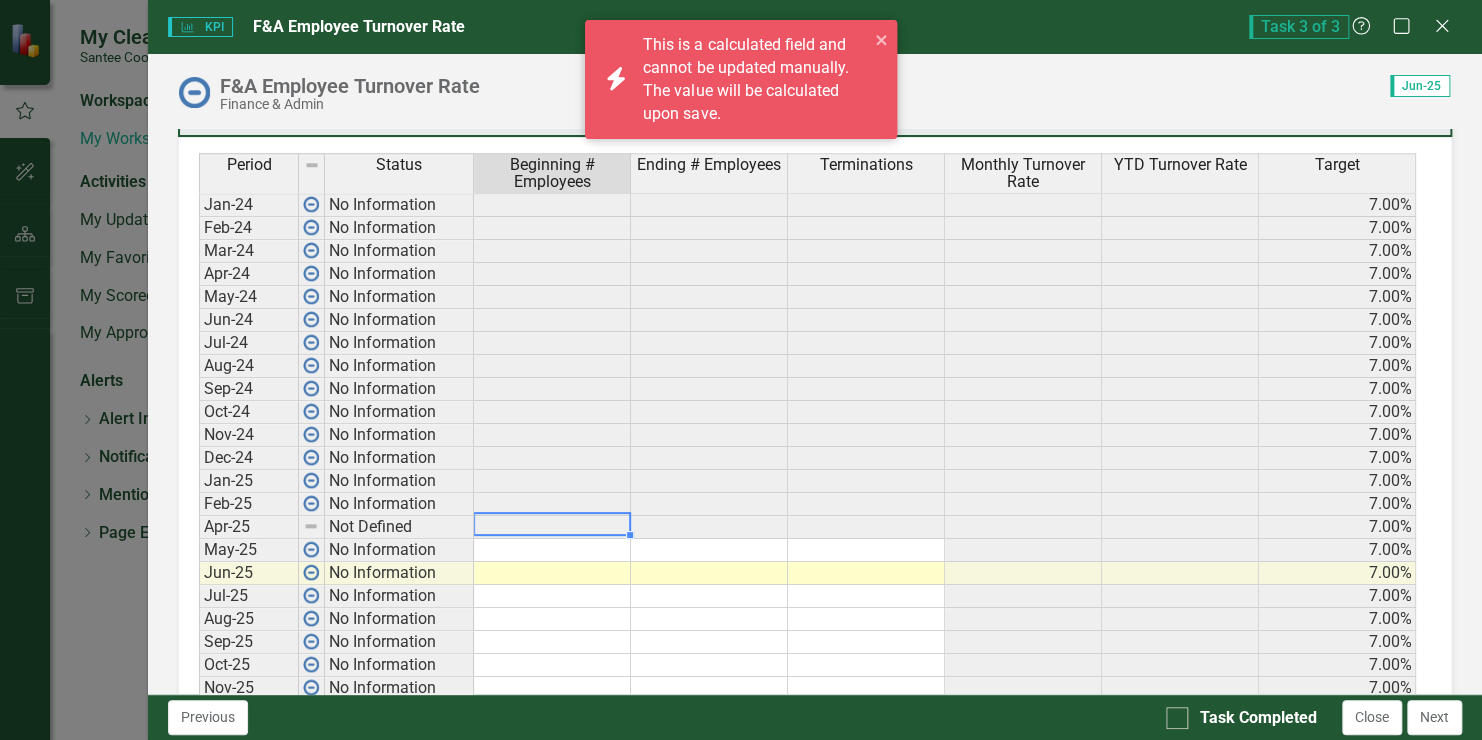 click on "Period Status Beginning # Employees Ending # Employees Terminations Monthly Turnover Rate YTD Turnover Rate Target Jan-[YEAR] No Information 7.00% Feb-[YEAR] No Information 7.00% Mar-[YEAR] No Information 7.00% Apr-[YEAR] No Information 7.00% May-[YEAR] No Information 7.00% Jun-[YEAR] No Information 7.00% Jul-[YEAR] No Information 7.00% Aug-[YEAR] No Information 7.00% Sep-[YEAR] No Information 7.00% Oct-[YEAR] No Information 7.00% Nov-[YEAR] No Information 7.00% Dec-[YEAR] No Information 7.00% Jan-[YEAR] No Information 7.00% Feb-[YEAR] No Information 7.00% Apr-[YEAR] Not Defined 7.00% May-[YEAR] No Information 7.00% Jun-[YEAR] No Information 7.00% Jul-[YEAR] No Information 7.00% Aug-[YEAR] No Information 7.00% Sep-[YEAR] No Information 7.00% Oct-[YEAR] No Information 7.00% Nov-[YEAR] No Information 7.00% Dec-[YEAR] No Information 7.00%" at bounding box center [199, 438] 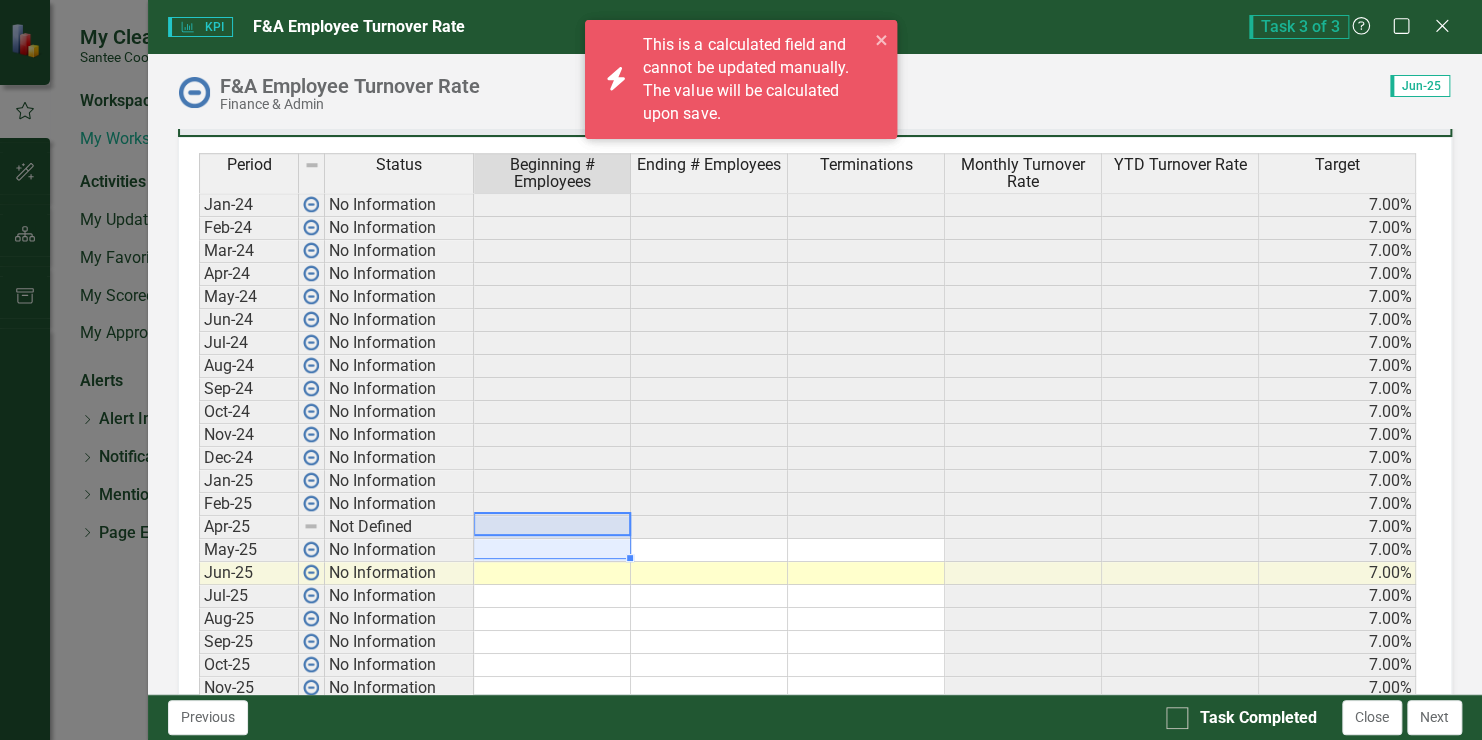 drag, startPoint x: 486, startPoint y: 527, endPoint x: 497, endPoint y: 541, distance: 17.804493 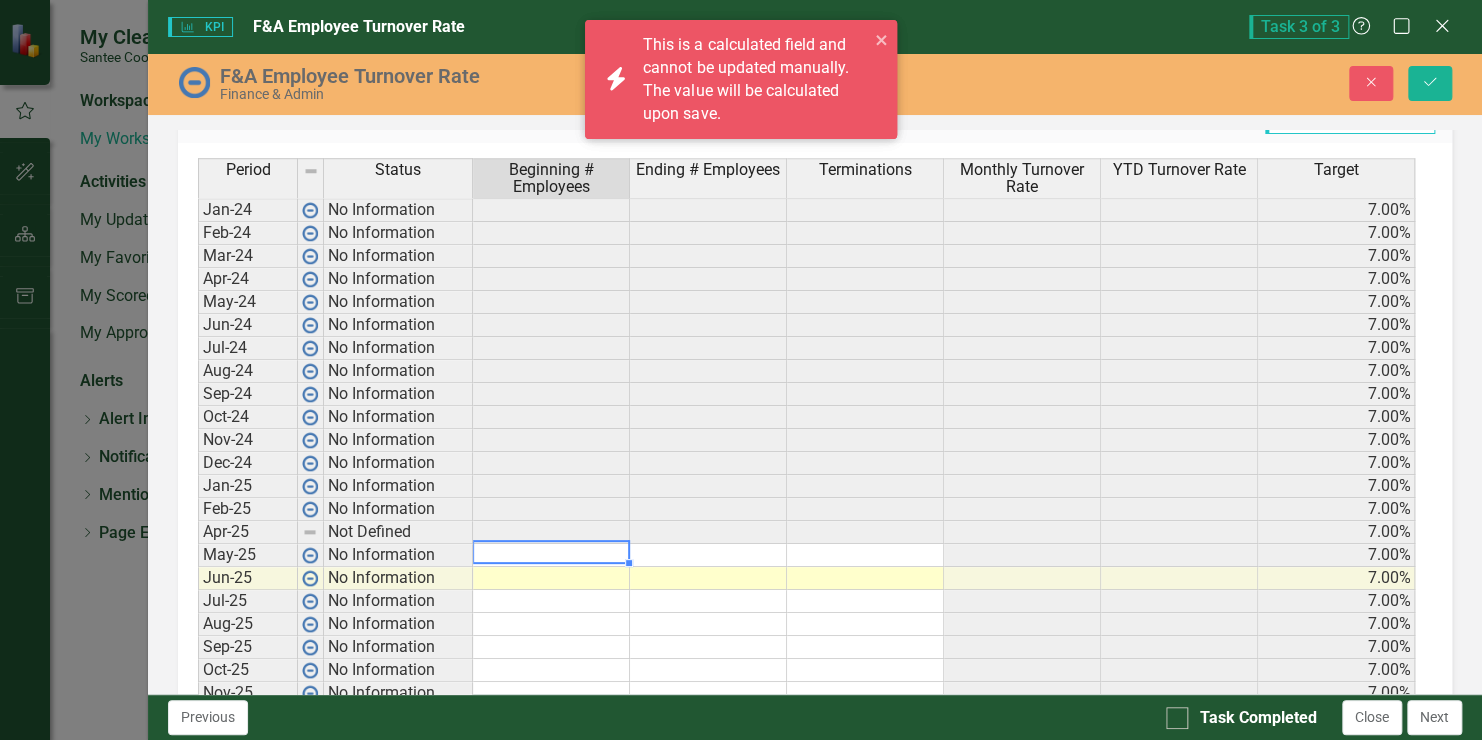 click at bounding box center (551, 555) 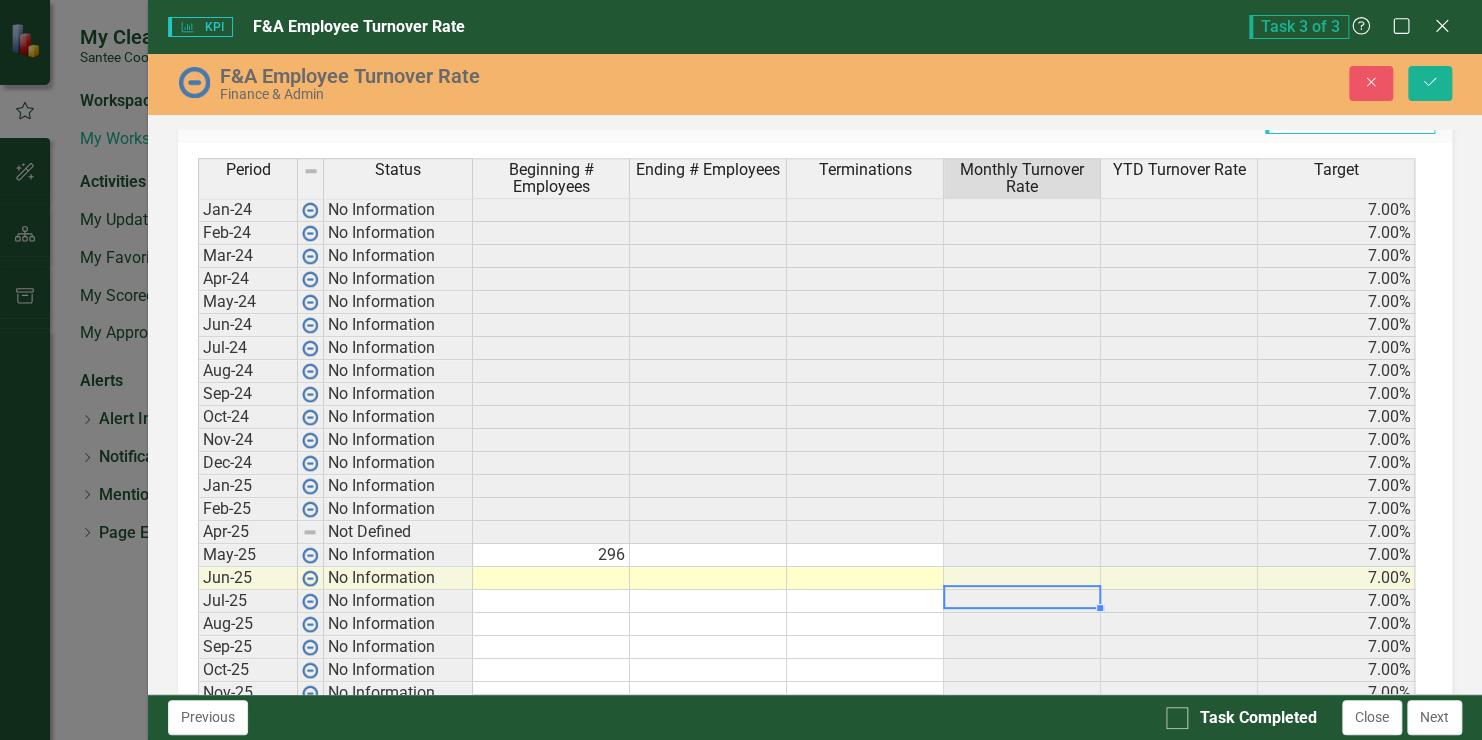 click at bounding box center [1022, 601] 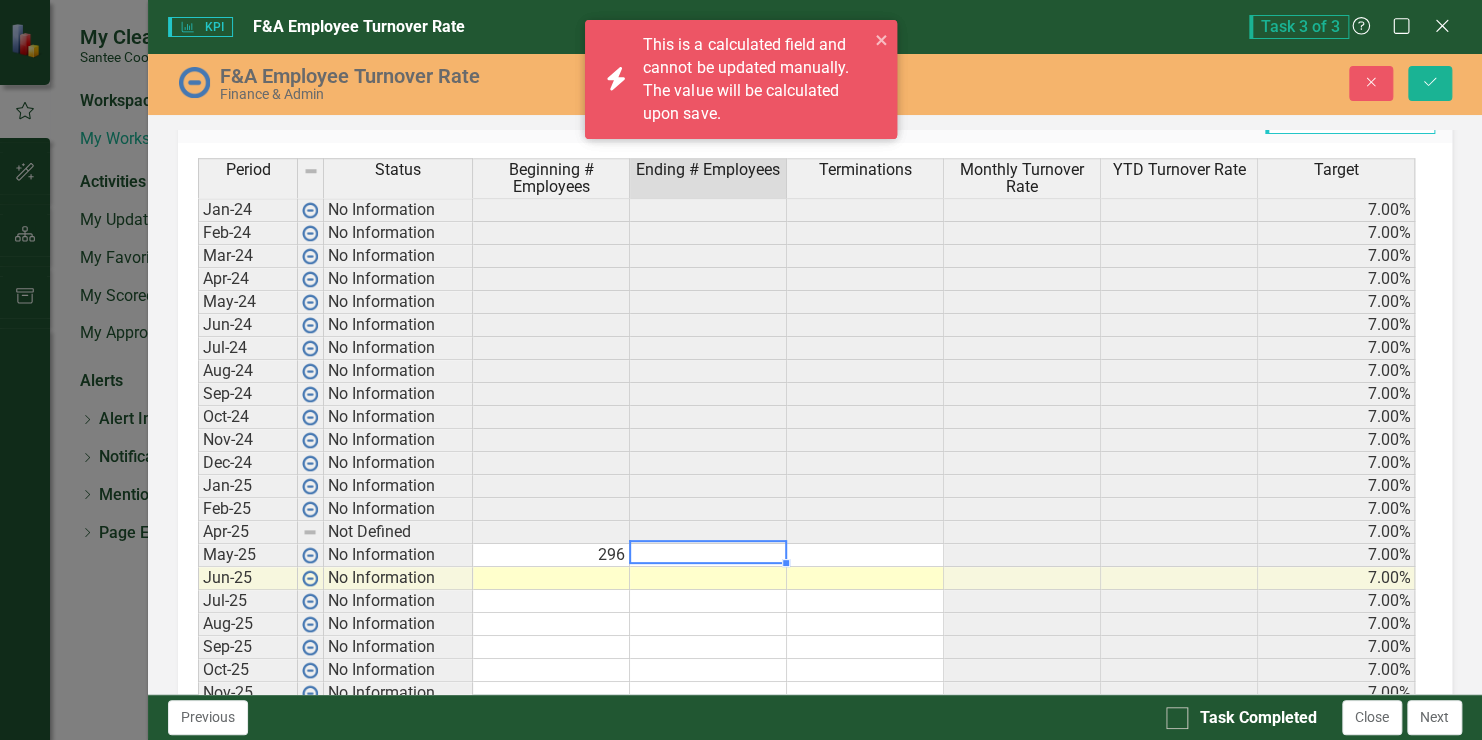 click at bounding box center (708, 555) 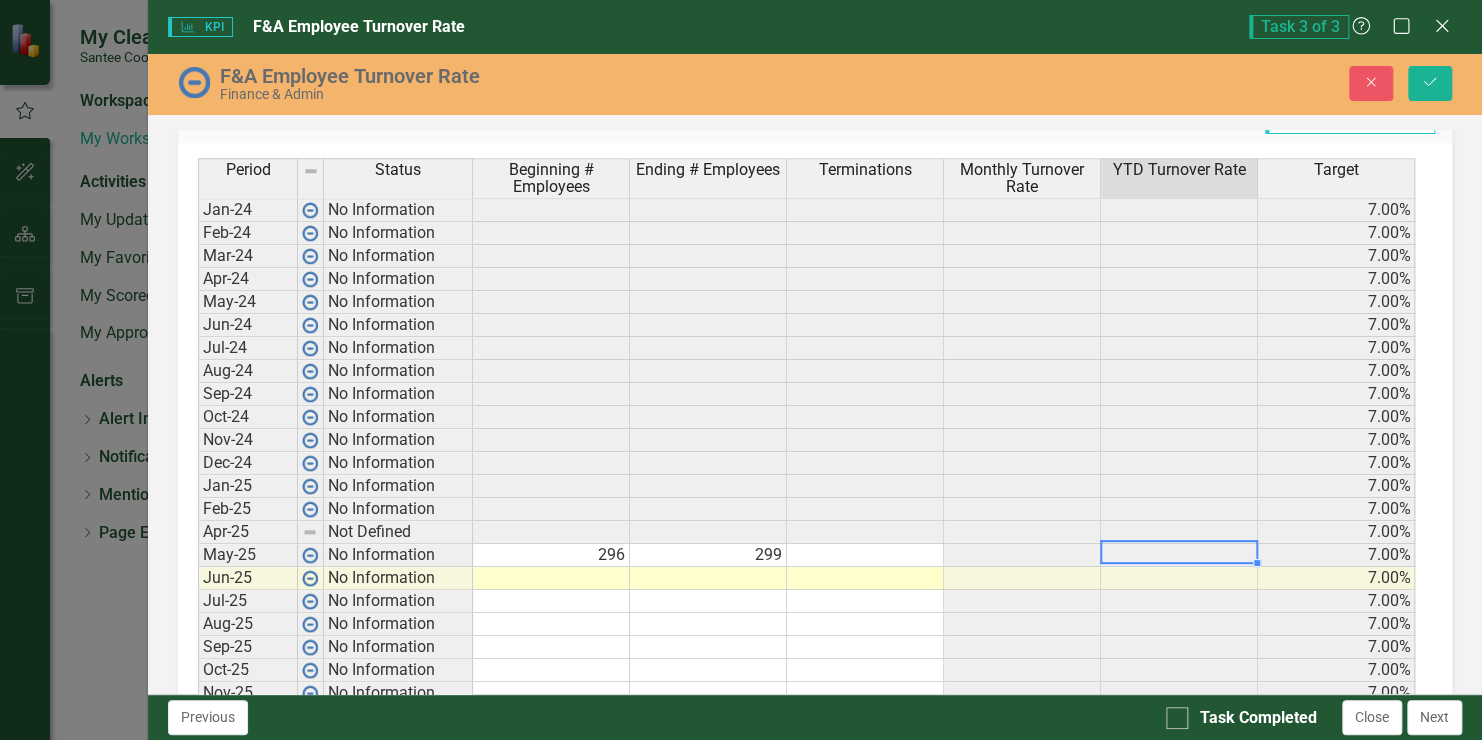 click at bounding box center (1179, 555) 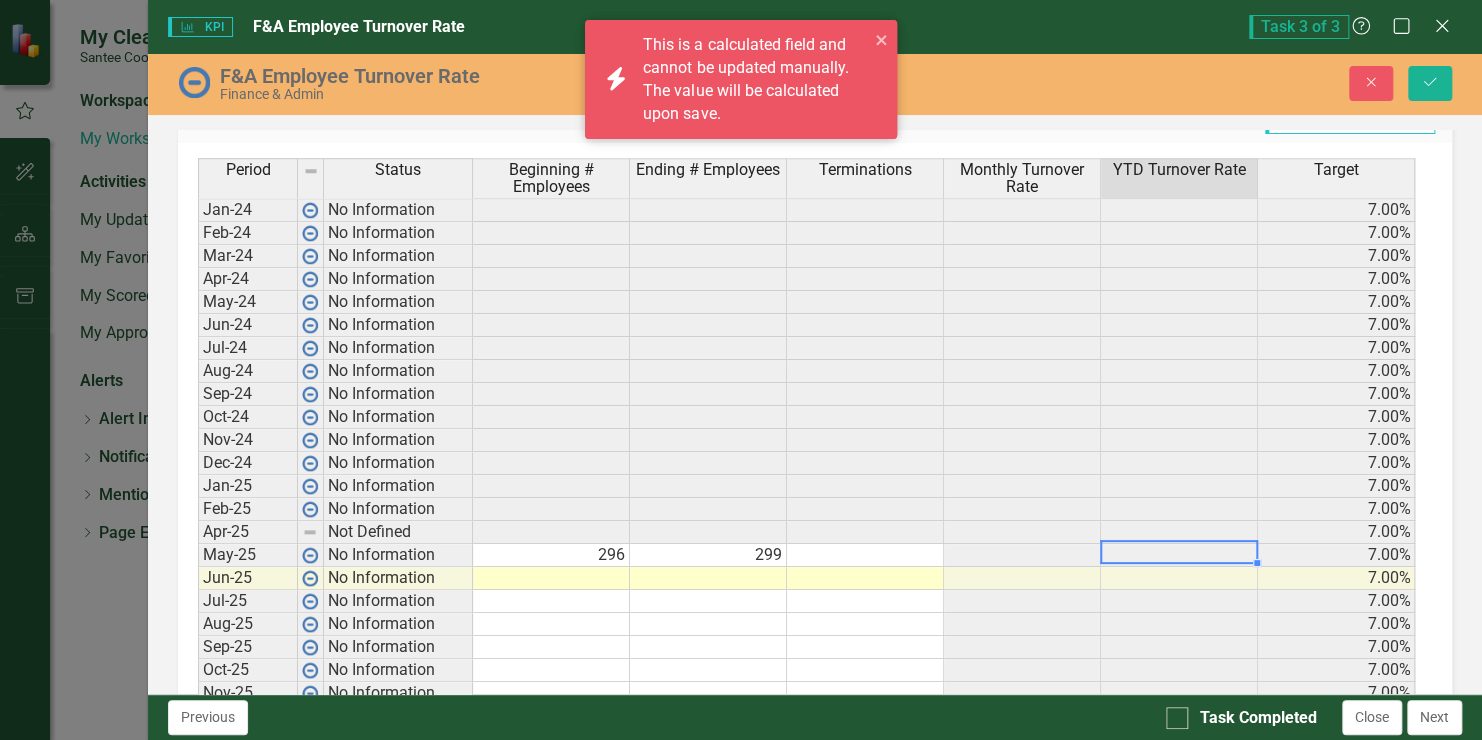 click at bounding box center [865, 210] 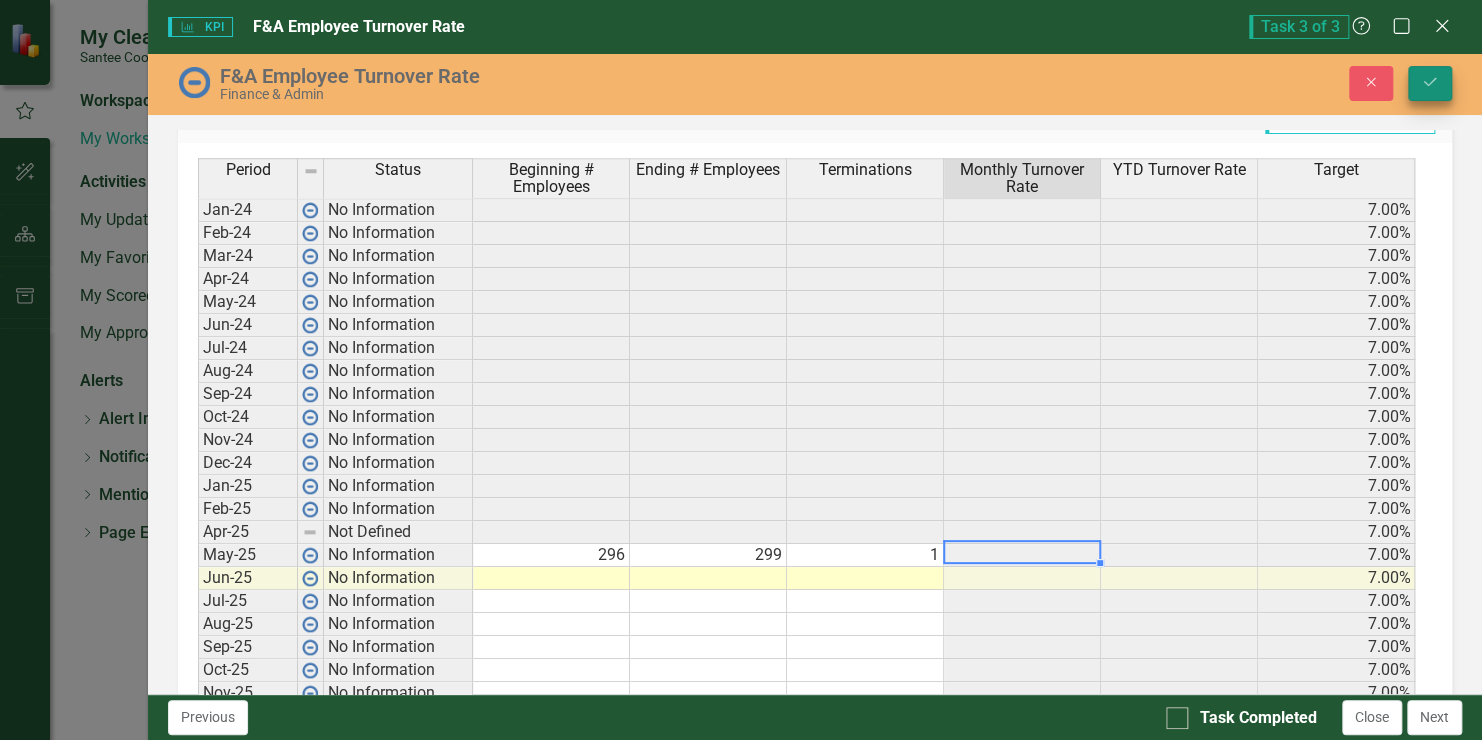 type on "1" 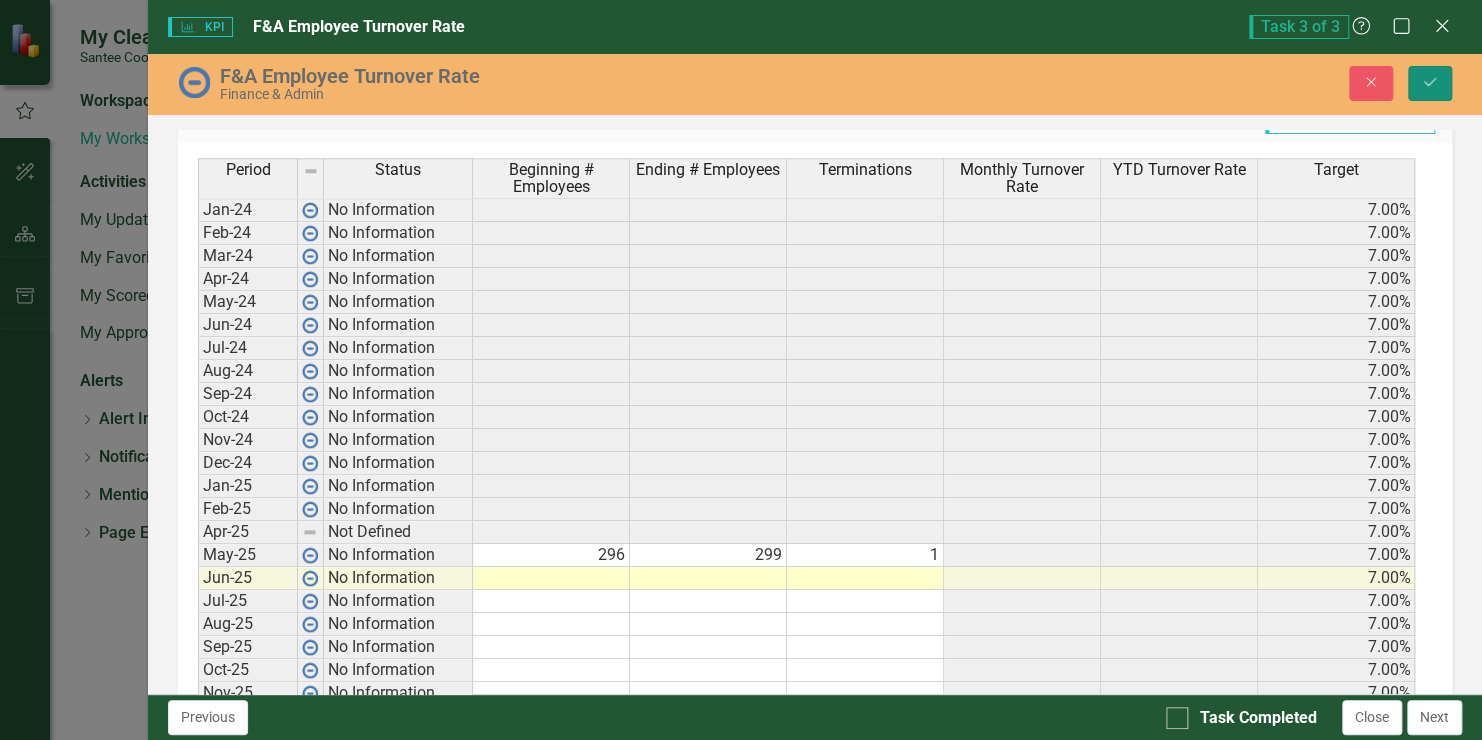 click on "Save" at bounding box center [1430, 83] 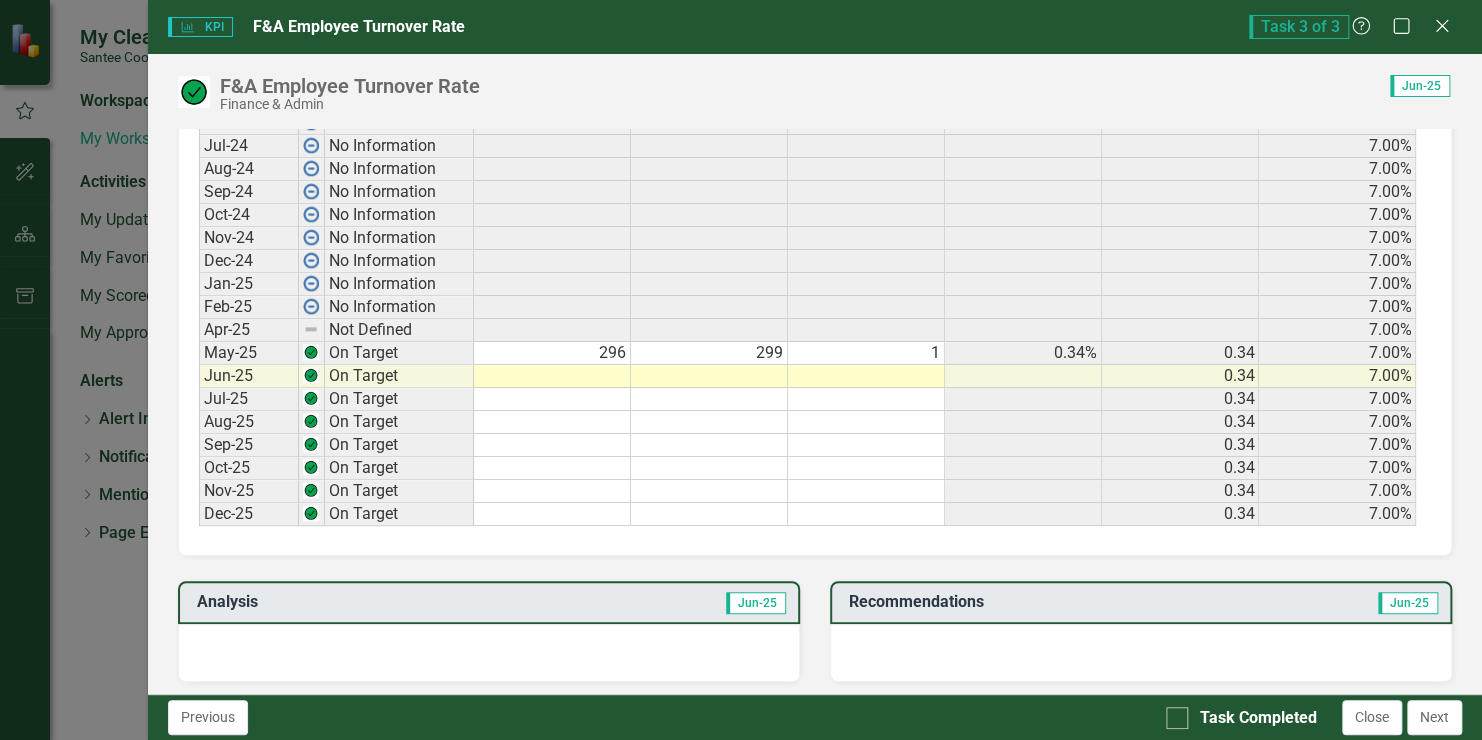 scroll, scrollTop: 1022, scrollLeft: 0, axis: vertical 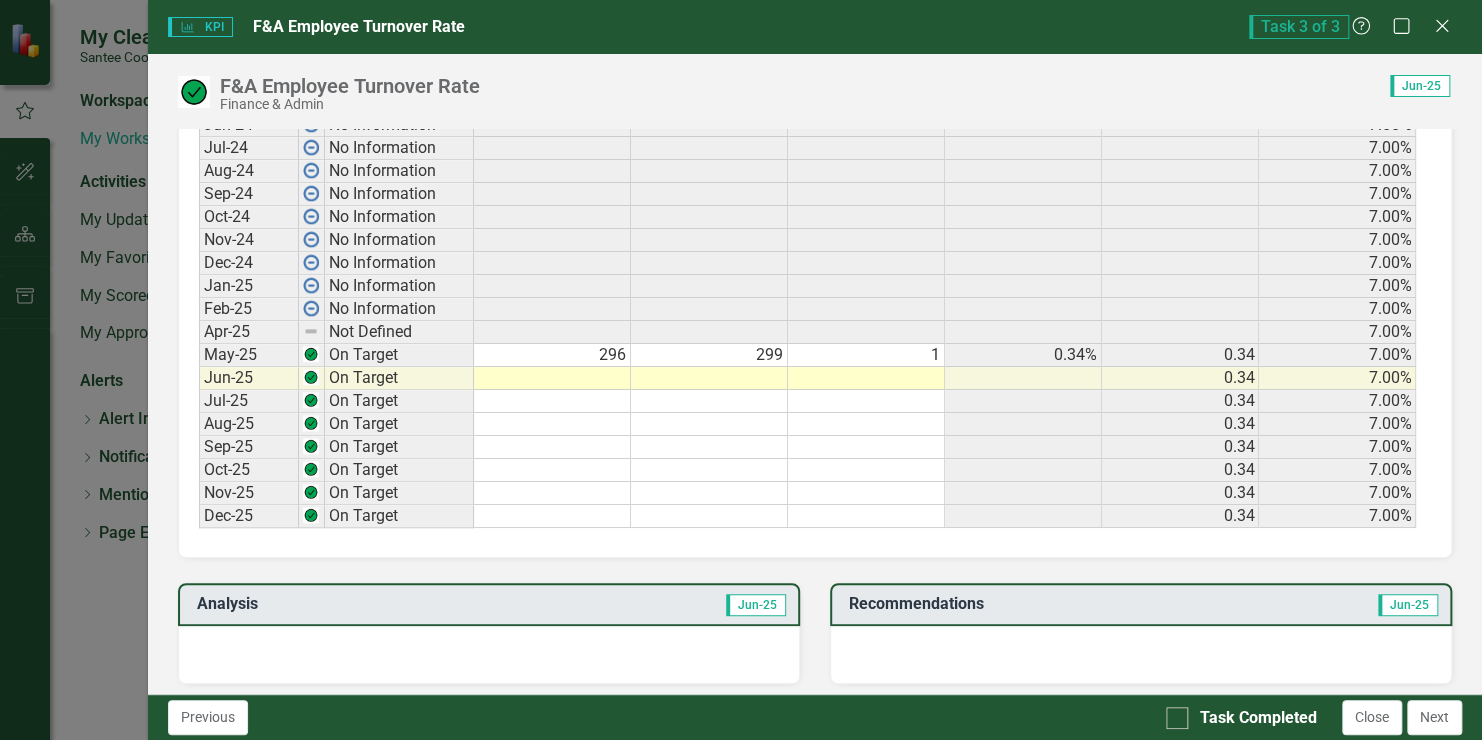 click at bounding box center (489, 655) 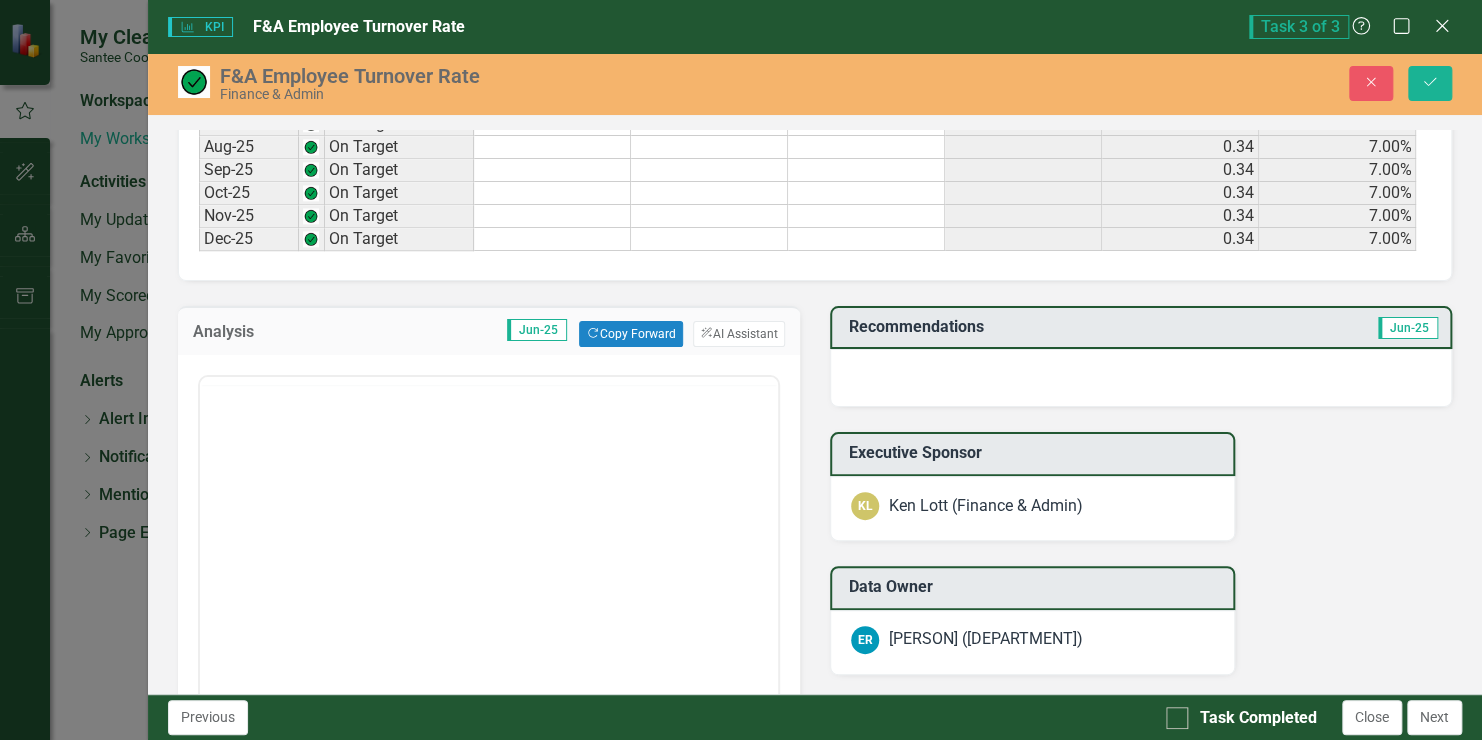 scroll, scrollTop: 1307, scrollLeft: 0, axis: vertical 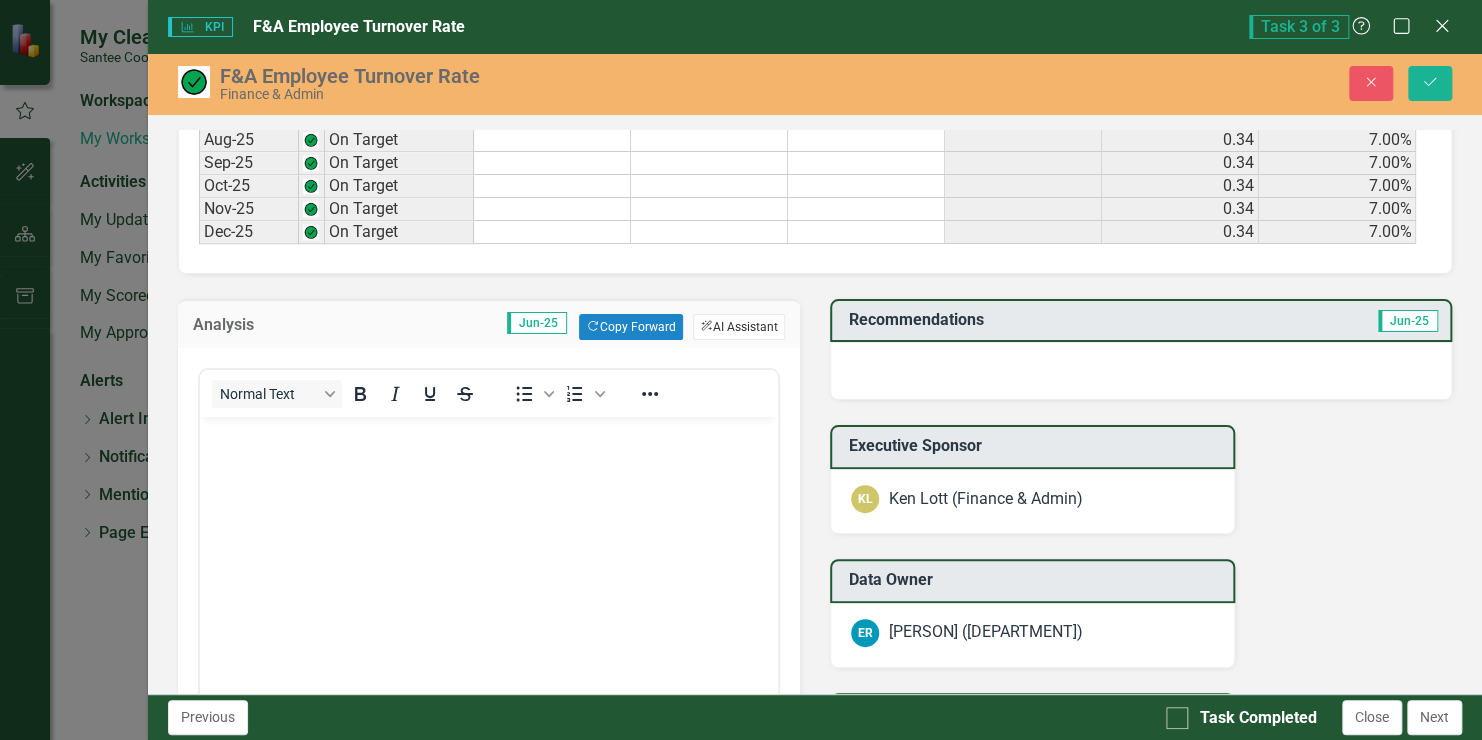 click on "ClearPoint AI  AI Assistant" at bounding box center [739, 327] 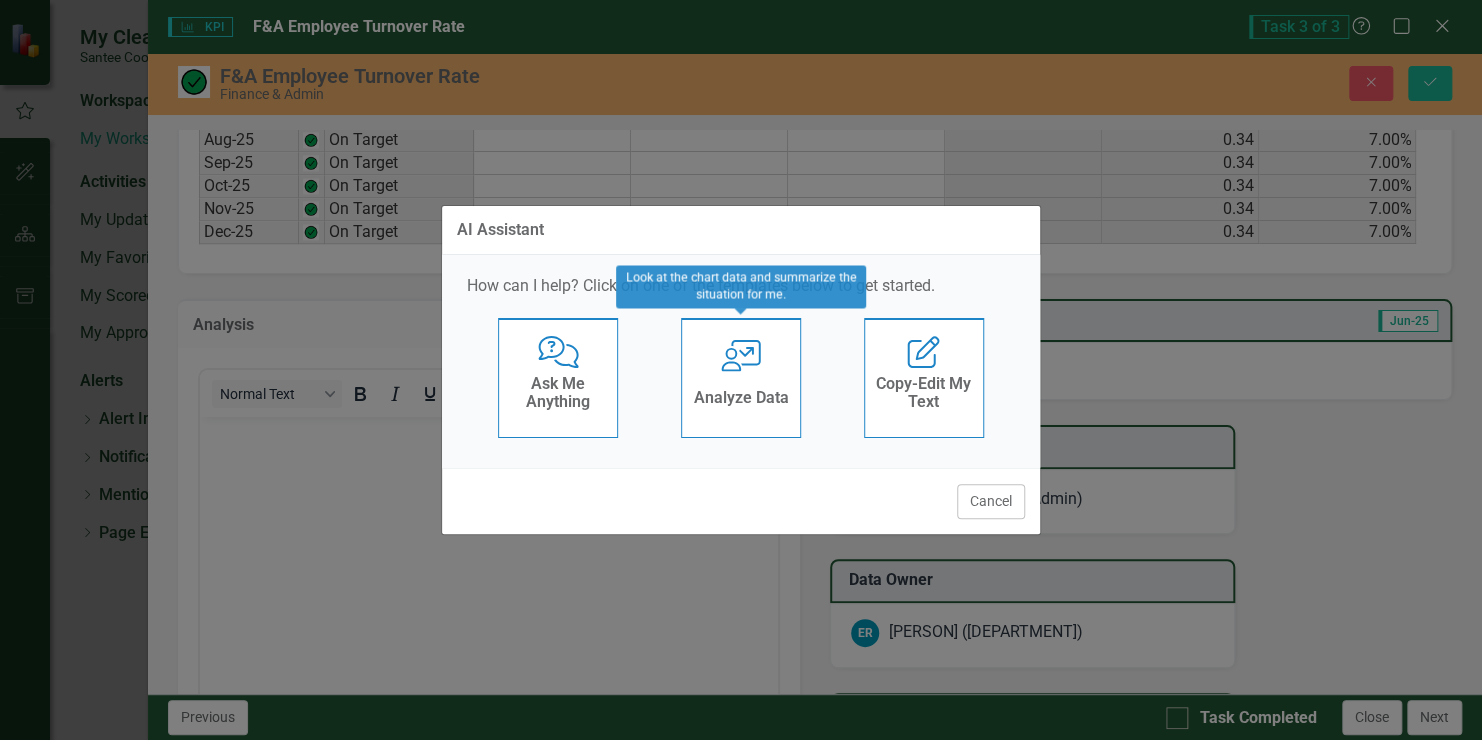 click on "Analyze Data" at bounding box center [740, 400] 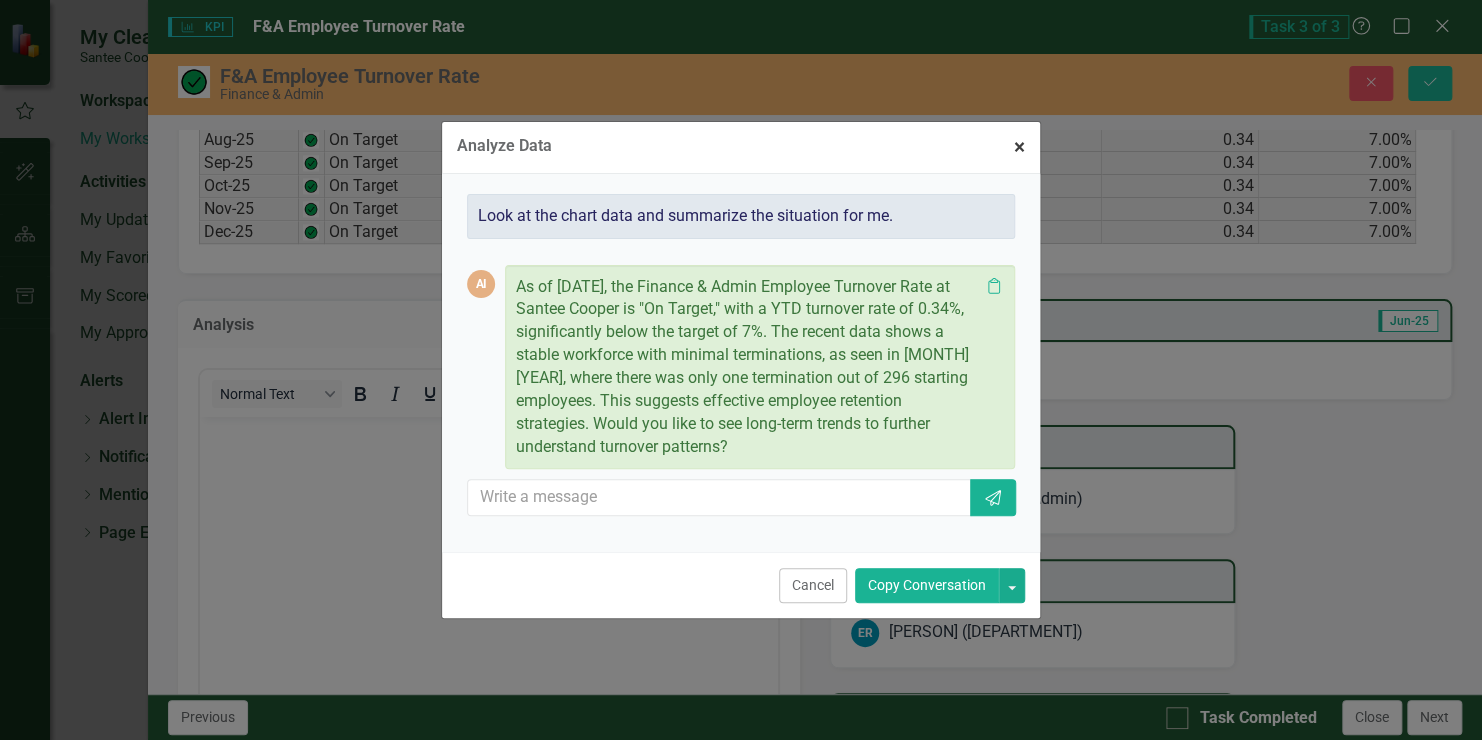 click on "× Close" at bounding box center [1019, 147] 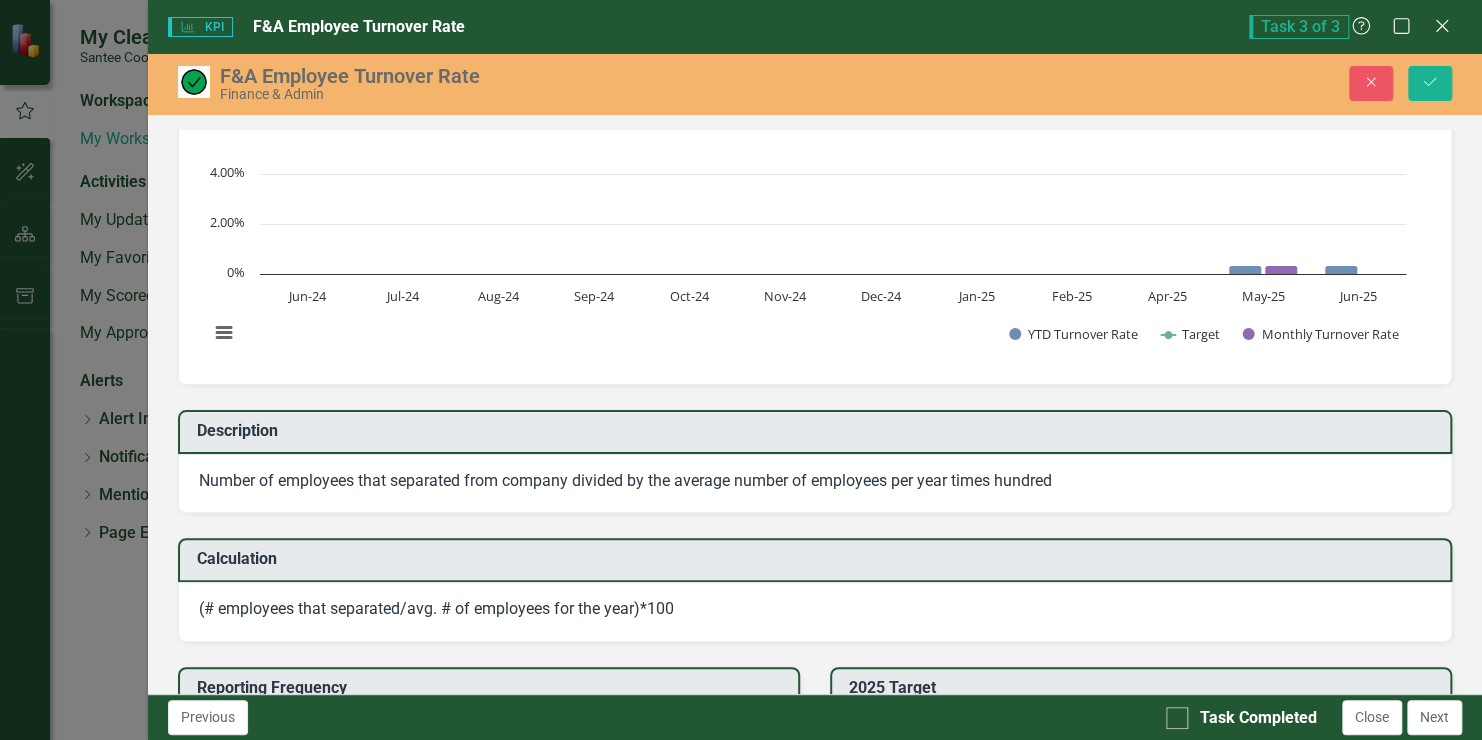 scroll, scrollTop: 124, scrollLeft: 0, axis: vertical 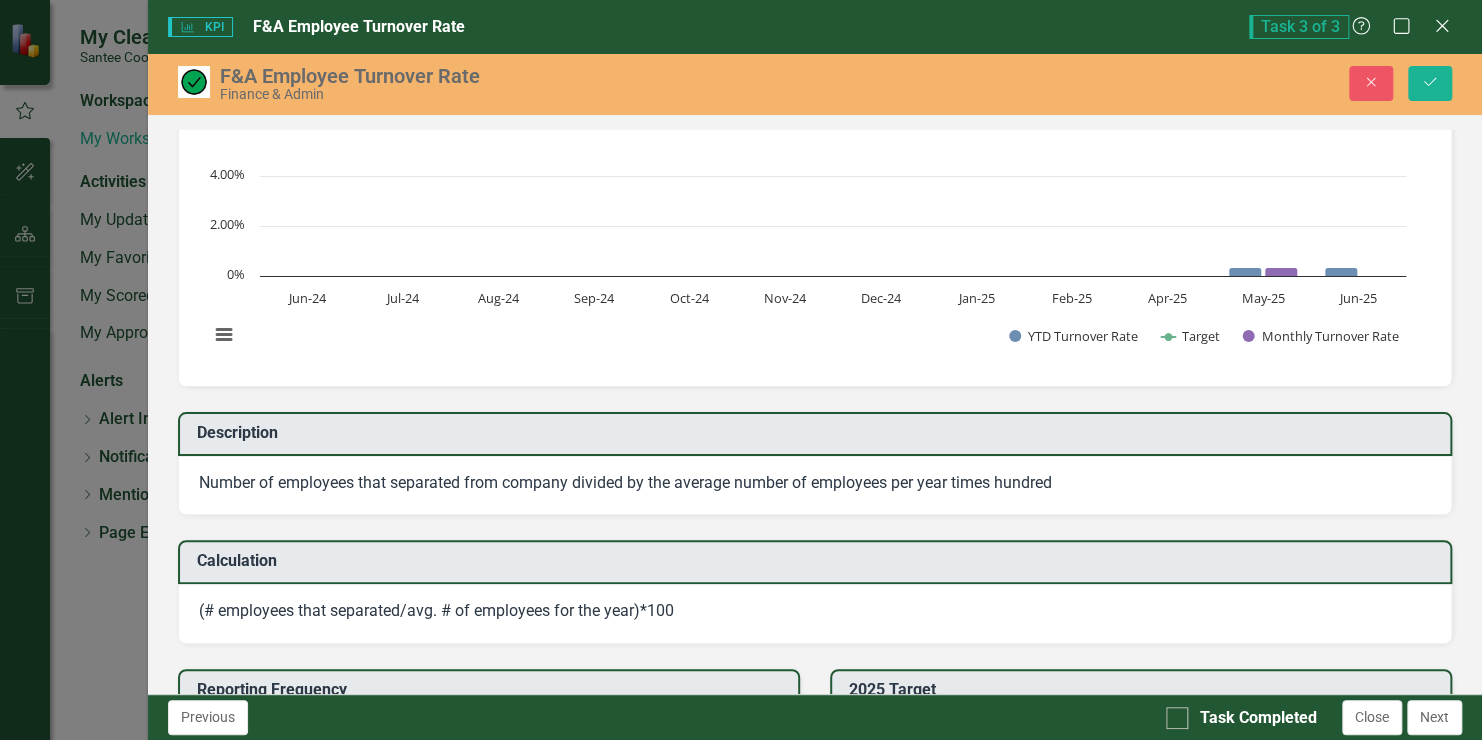 click on "Number of employees that separated from company divided by the average number of employees per year times hundred" at bounding box center (815, 486) 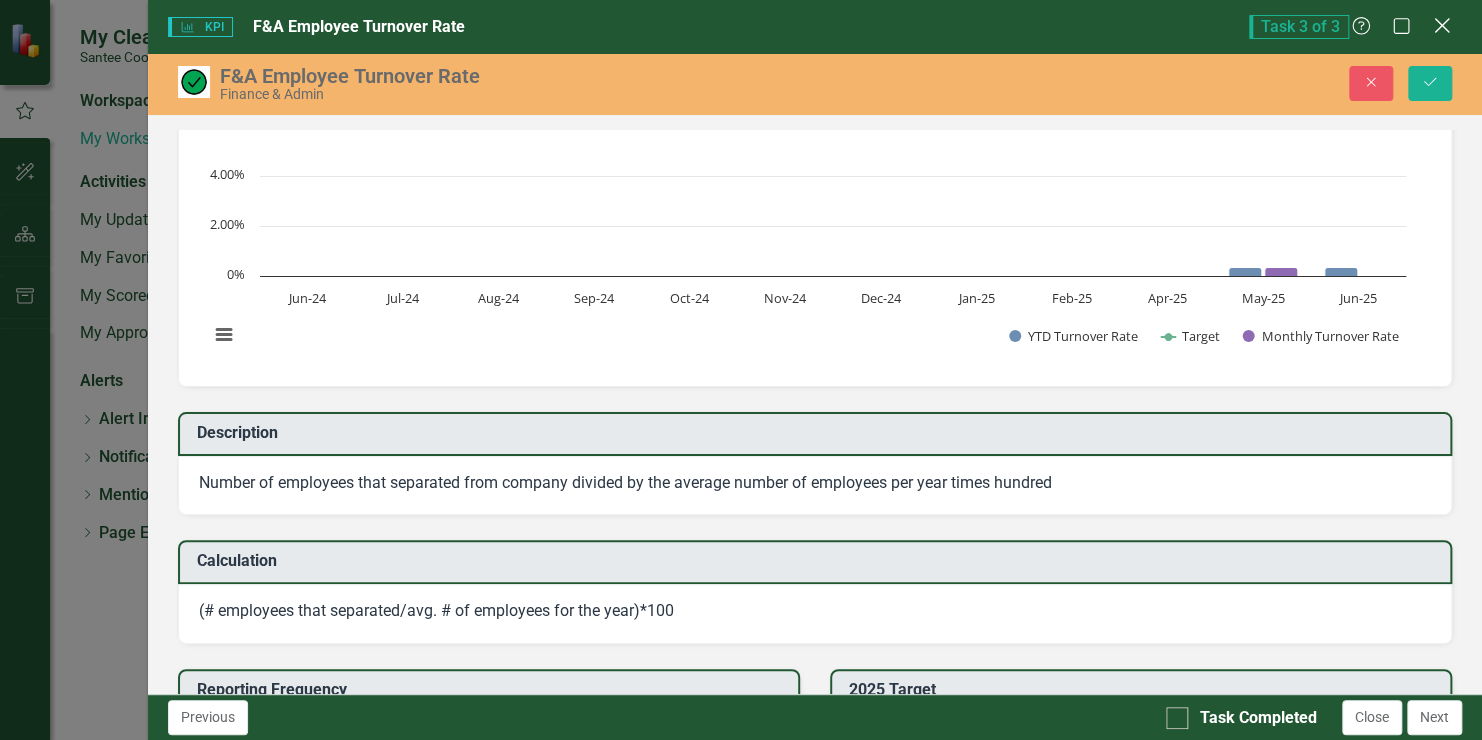 click on "Close" at bounding box center (1441, 25) 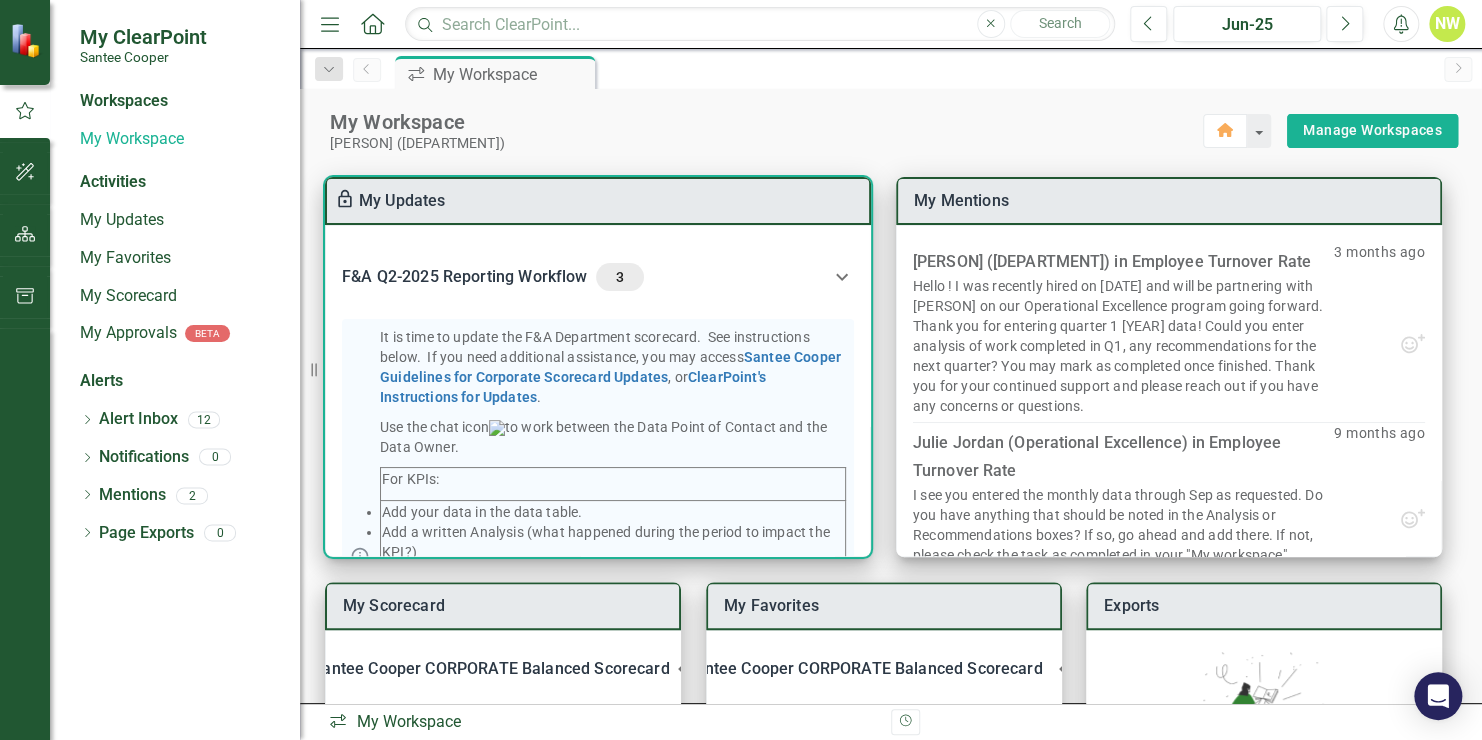 scroll, scrollTop: 0, scrollLeft: 0, axis: both 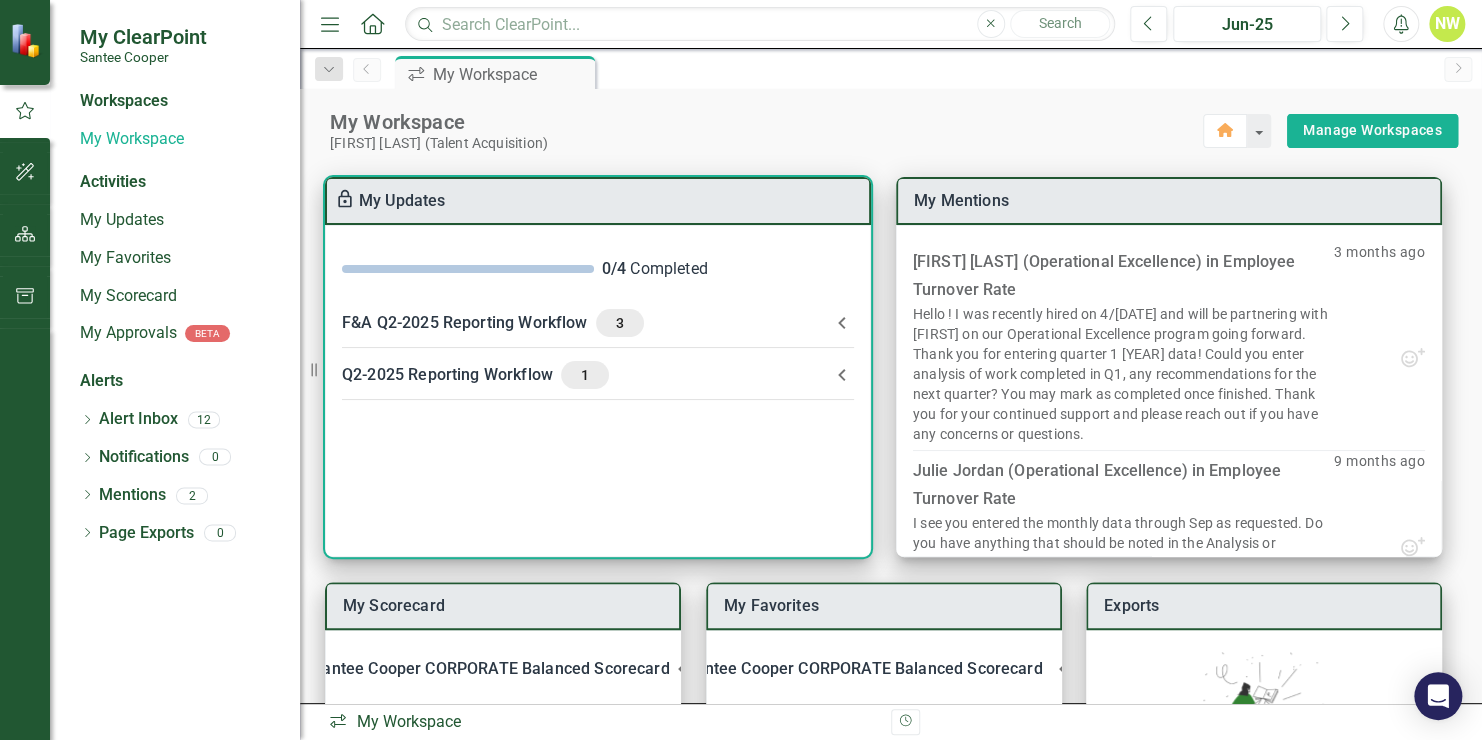click on "F&A Q2-[YEAR] Reporting Workflow 3" at bounding box center (586, 323) 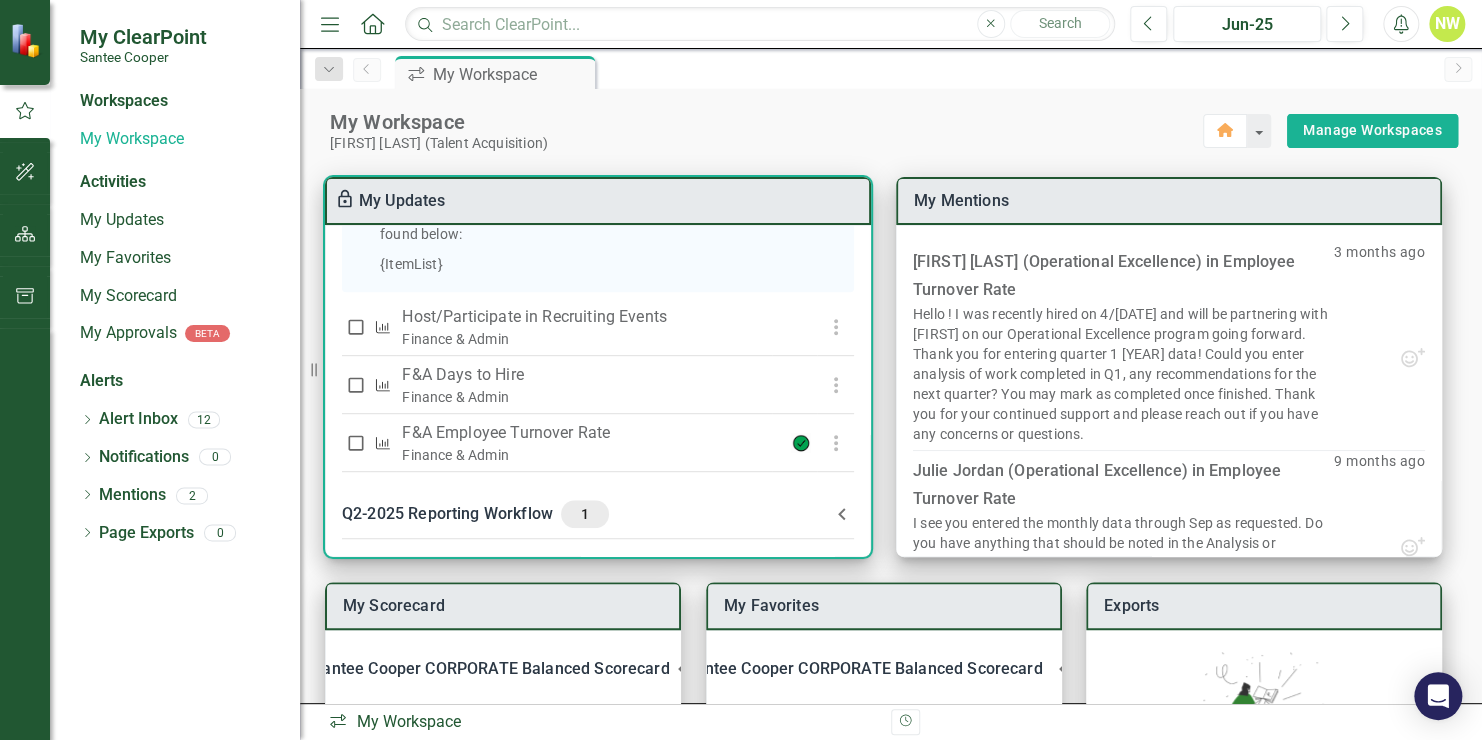 scroll, scrollTop: 556, scrollLeft: 0, axis: vertical 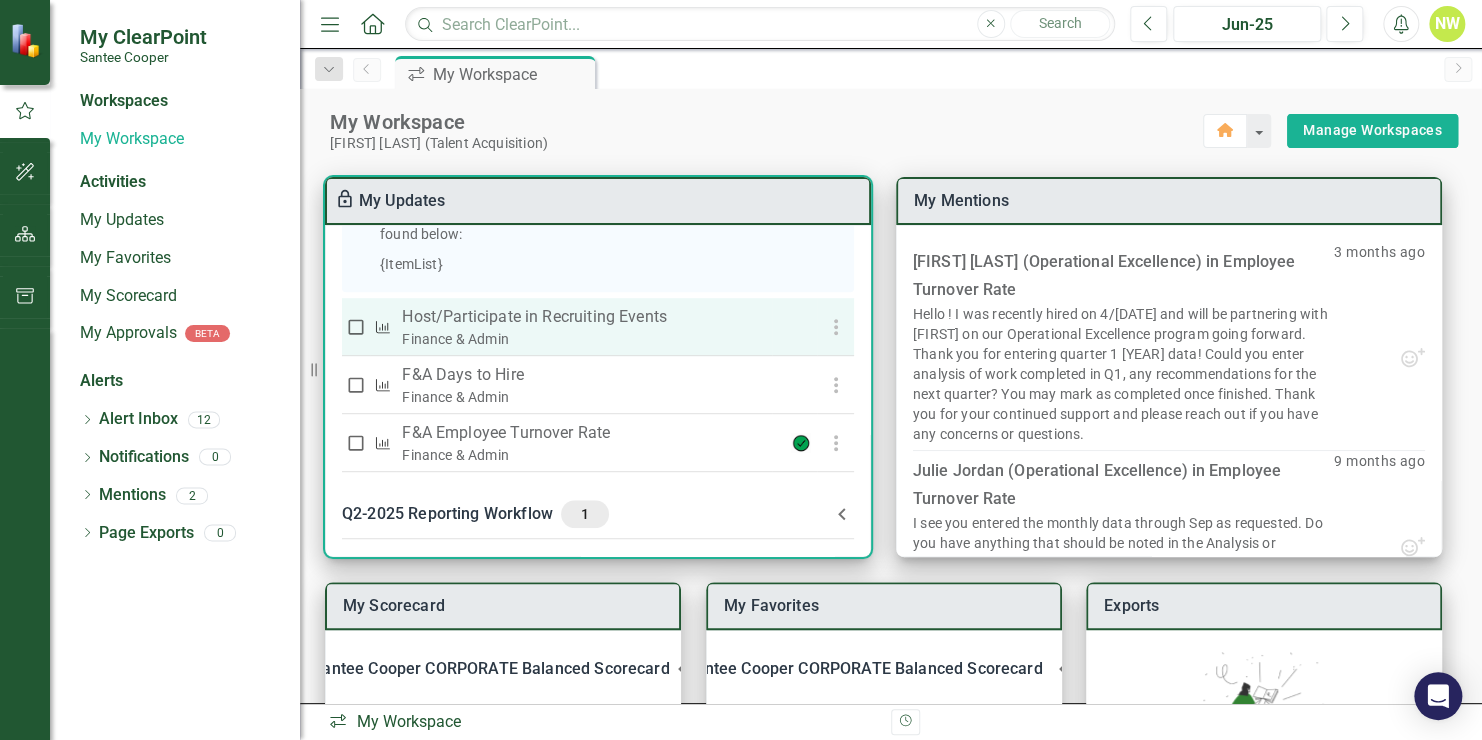 click on "Host/Participate in Recruiting Events" at bounding box center (583, 317) 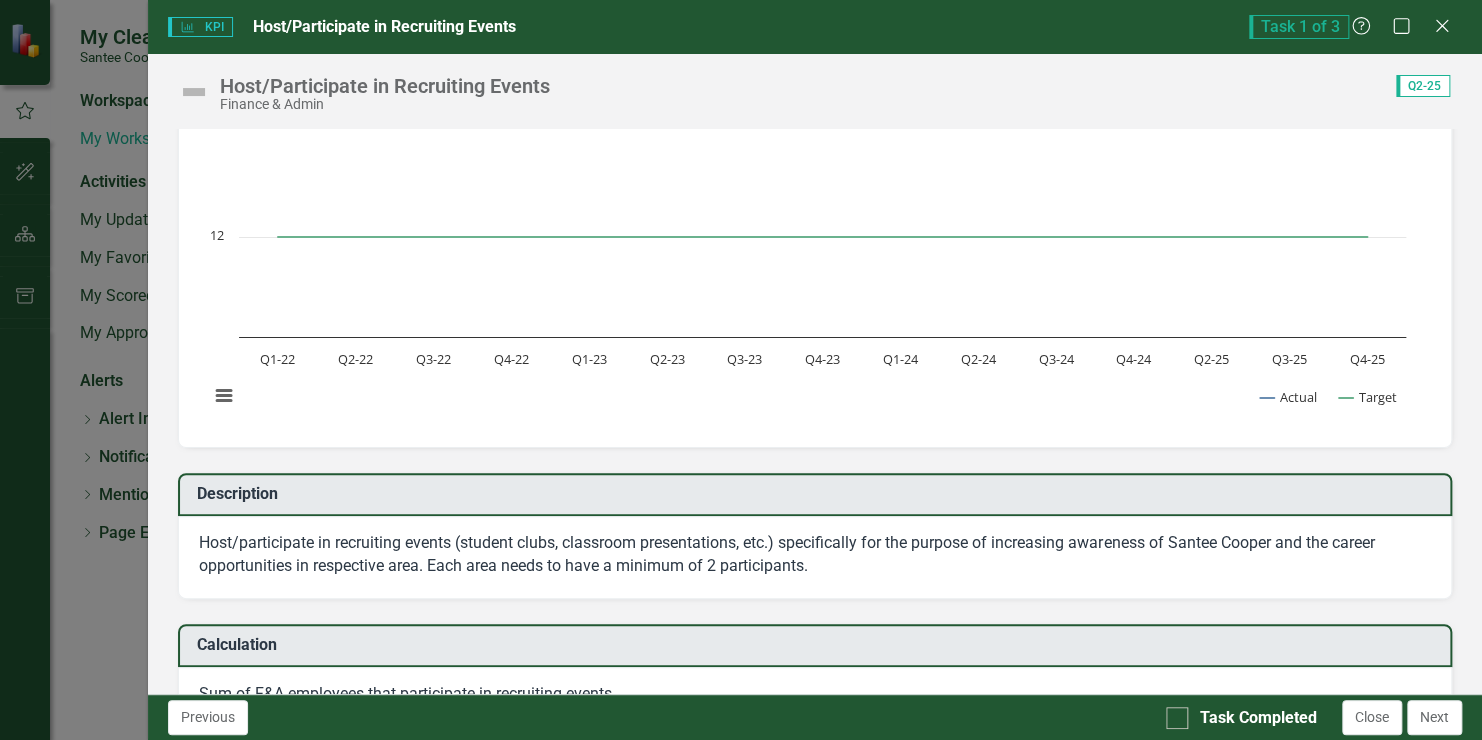 scroll, scrollTop: 0, scrollLeft: 0, axis: both 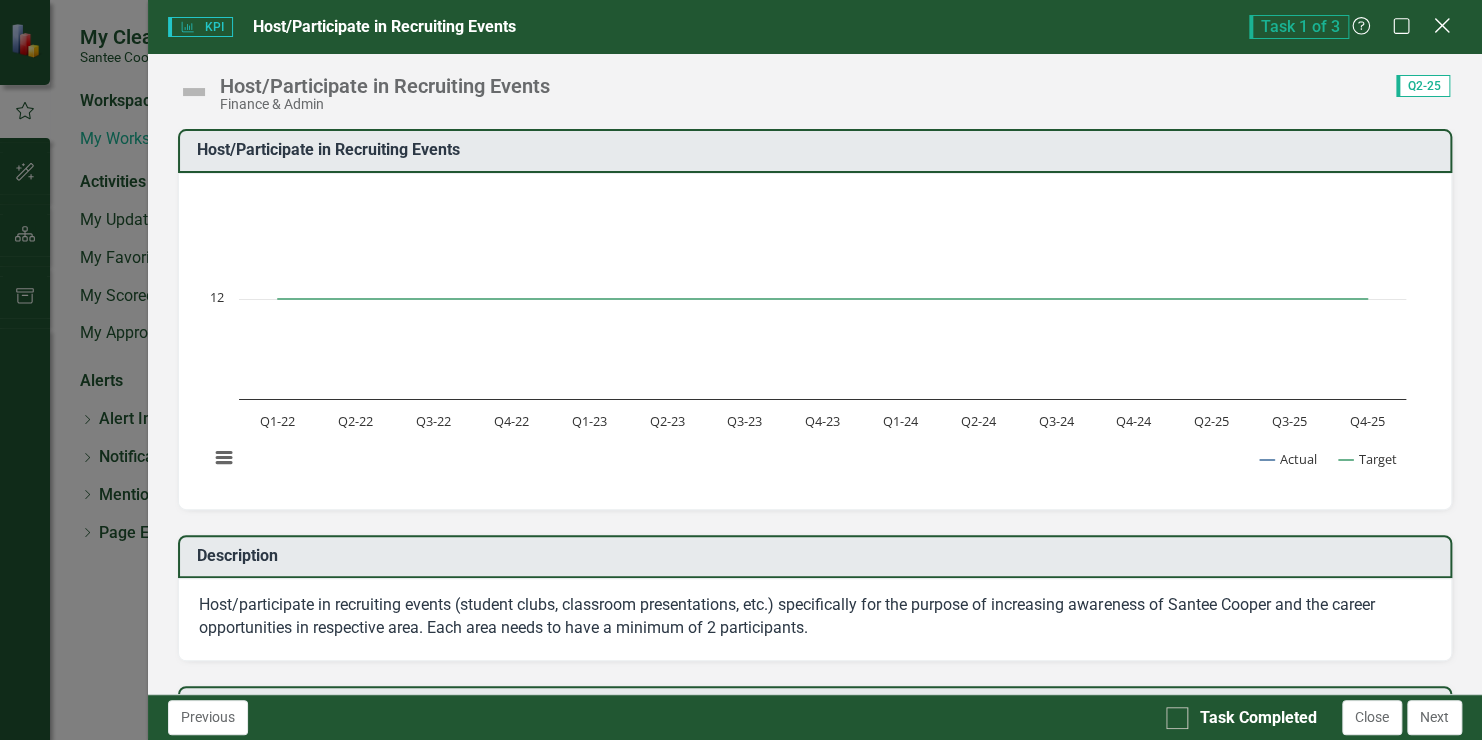 click on "Close" at bounding box center [1441, 25] 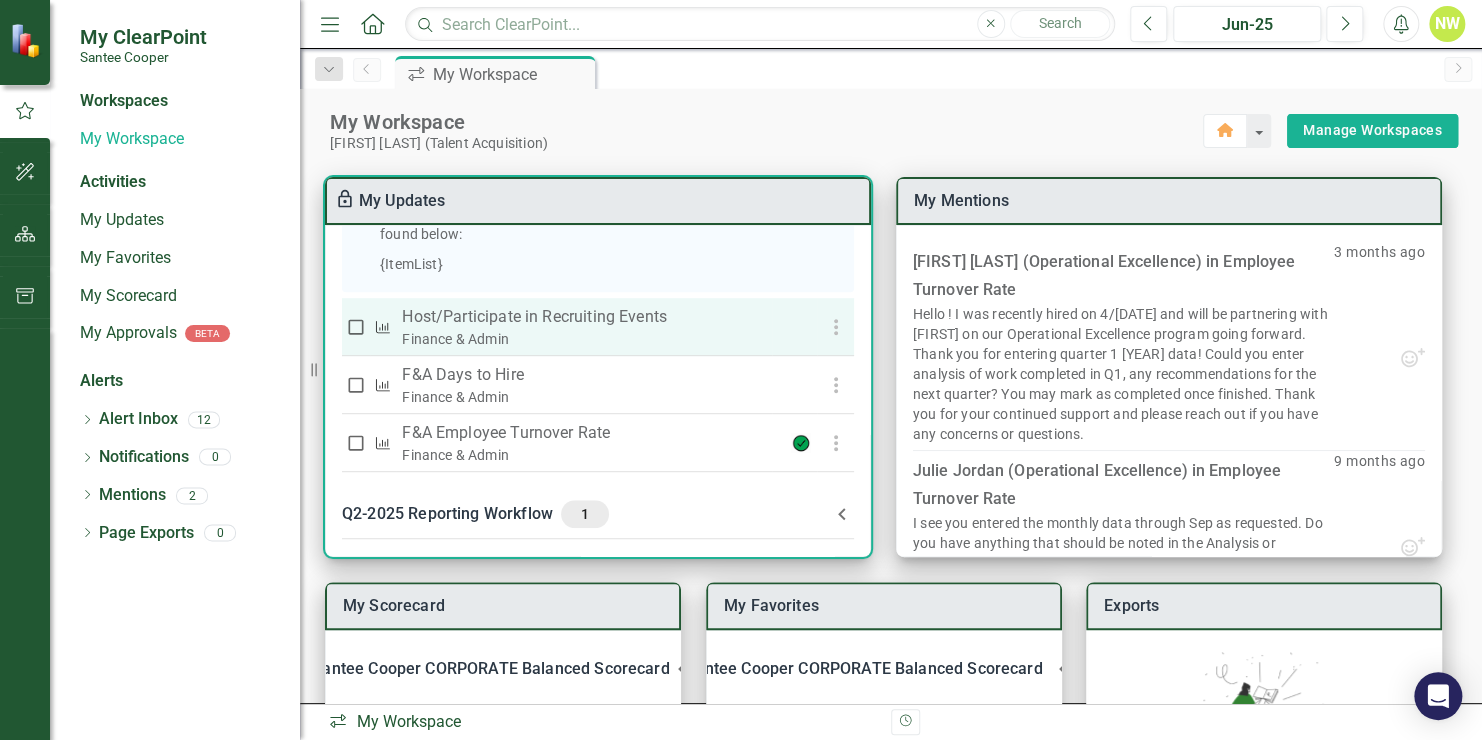 click on "Finance & Admin" at bounding box center (583, 339) 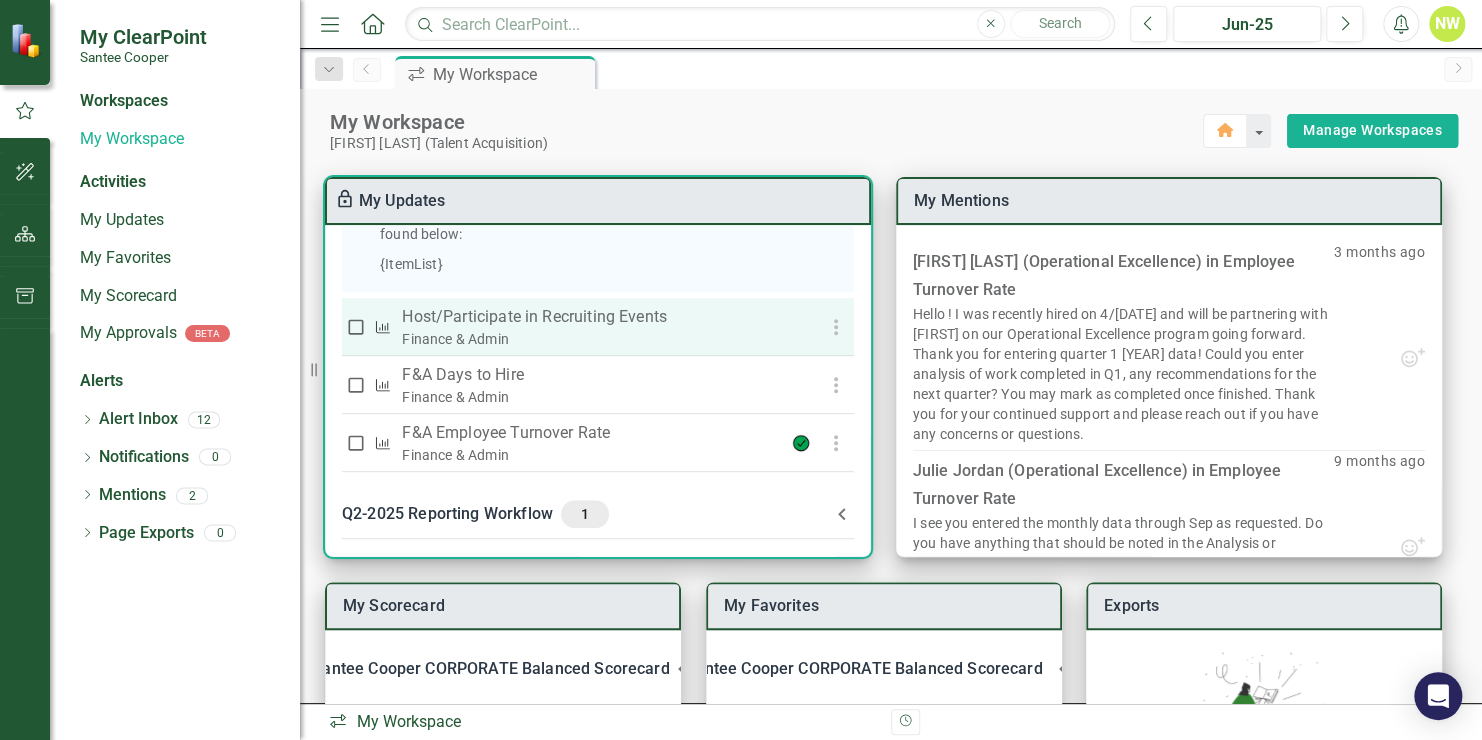 click on "My ClearPoint Santee Cooper Workspaces My Workspace Activities My Updates My Favorites My Scorecard My Approvals BETA Alerts Dropdown Alert Inbox 12 Notification [CC] Corporate Scorecard - Q2 [YEAR] Update Required by the July 15th Notification Corporate Scorecard - Q2 [YEAR] Update Required by t... Notification [CC] F&A Q2-[YEAR] Initial Notice - Update by July 15th! Dropdown Notifications 0 Dropdown Mentions 2 Hello @[FIRST] [LAST] (Talent Acquisition) @[FIRST] [LAST] (Human Resources) @[FIRST] [LAST] (Operational Excellence) ! I was recently hired on 4/[DATE] and will be partnering with [FIRST] on our Operational Excellence program going forward. Thank you for entering quarter 1 [YEAR] data! Could you enter analysis of work completed in Q1, any recommendations for the next quarter? You may mark as completed once finished. Thank you for your continued support and please reach out if you have any concerns or questions. @[FIRST] [LAST] Dropdown 0 Resize" at bounding box center (741, 370) 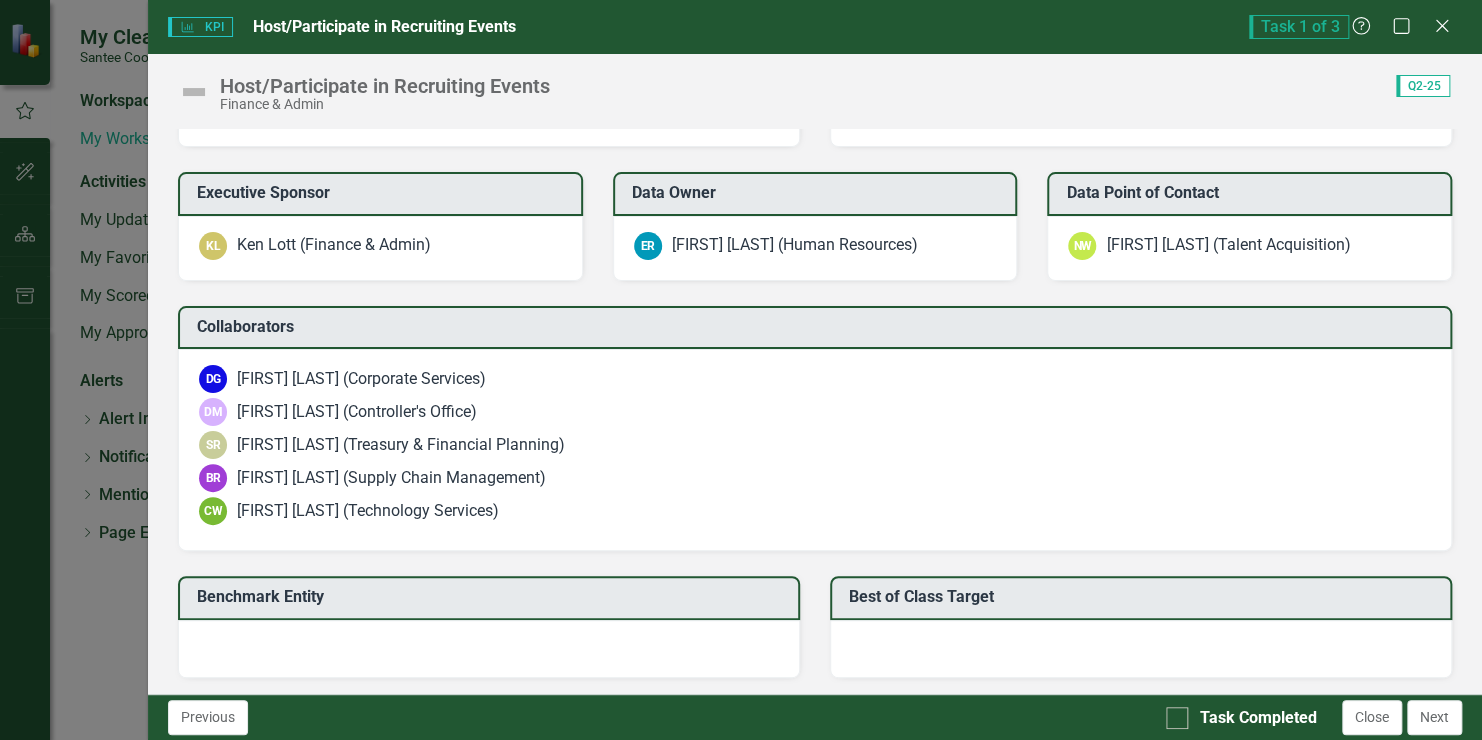 scroll, scrollTop: 1332, scrollLeft: 0, axis: vertical 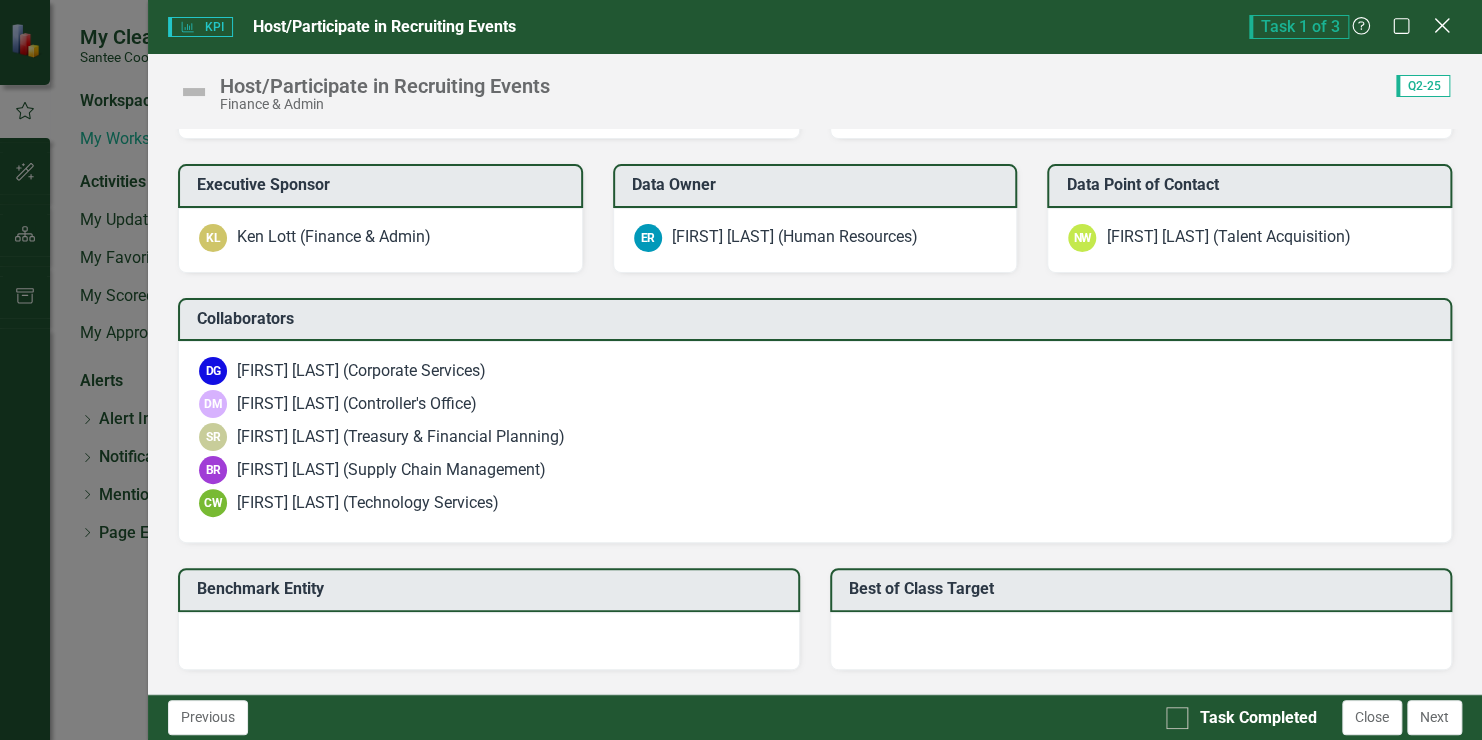 click on "Close" at bounding box center [1441, 25] 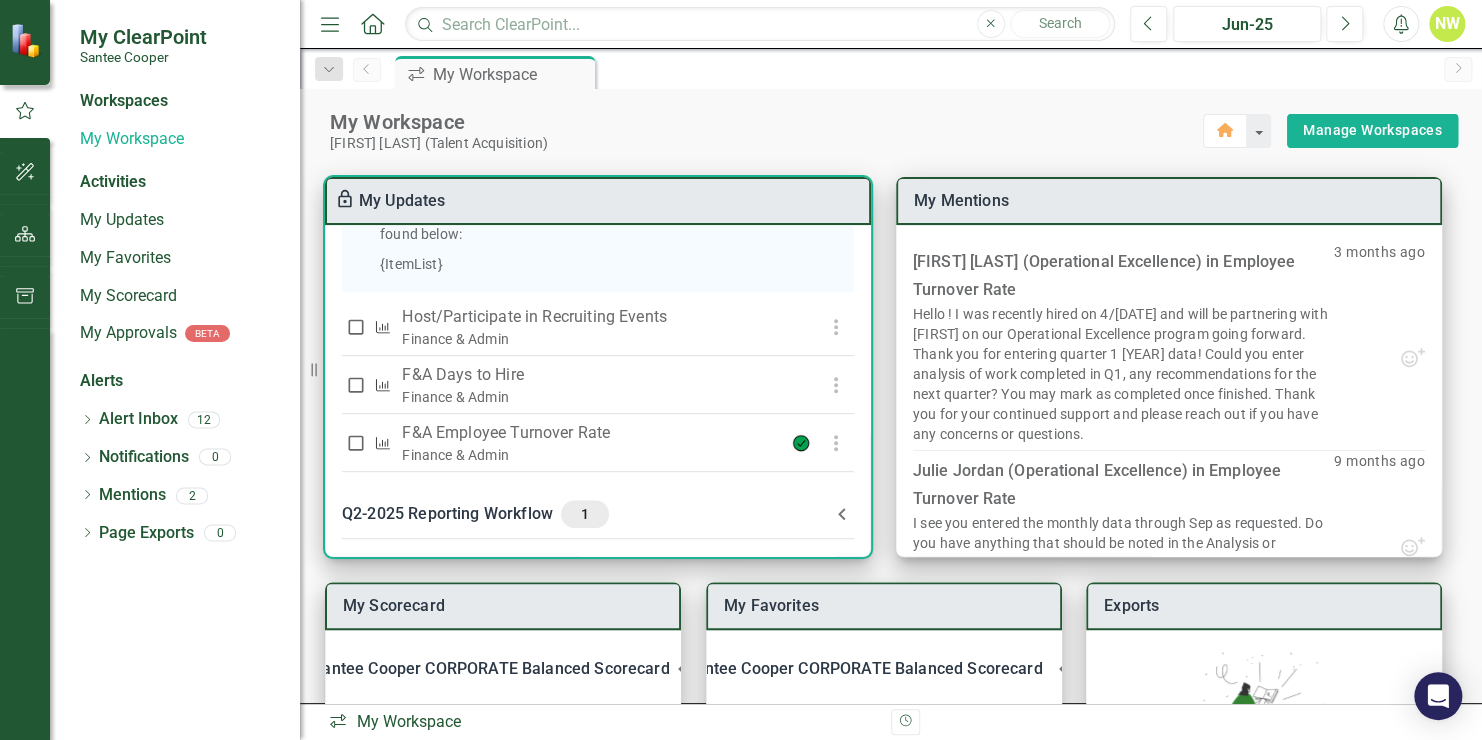 scroll, scrollTop: 573, scrollLeft: 0, axis: vertical 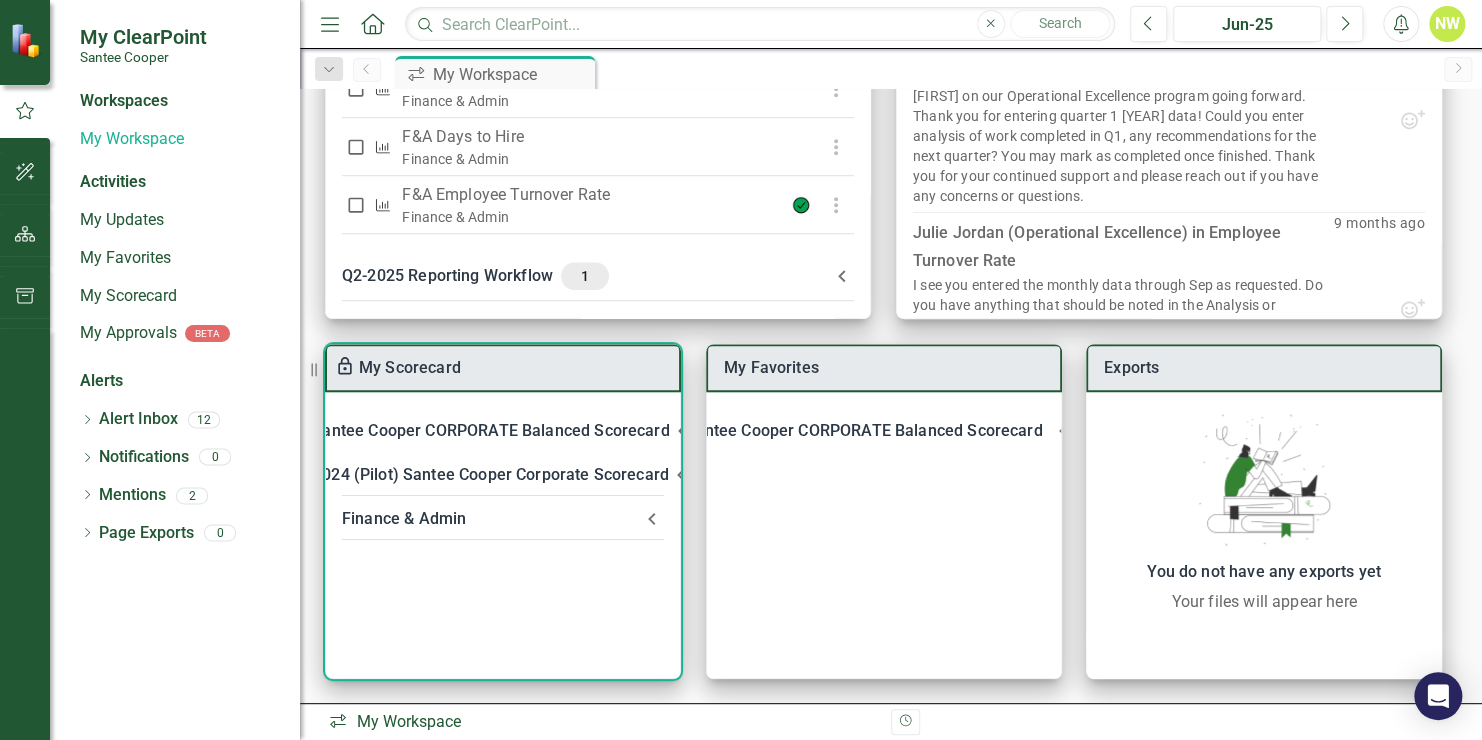 click on "Finance & Admin" at bounding box center [491, 519] 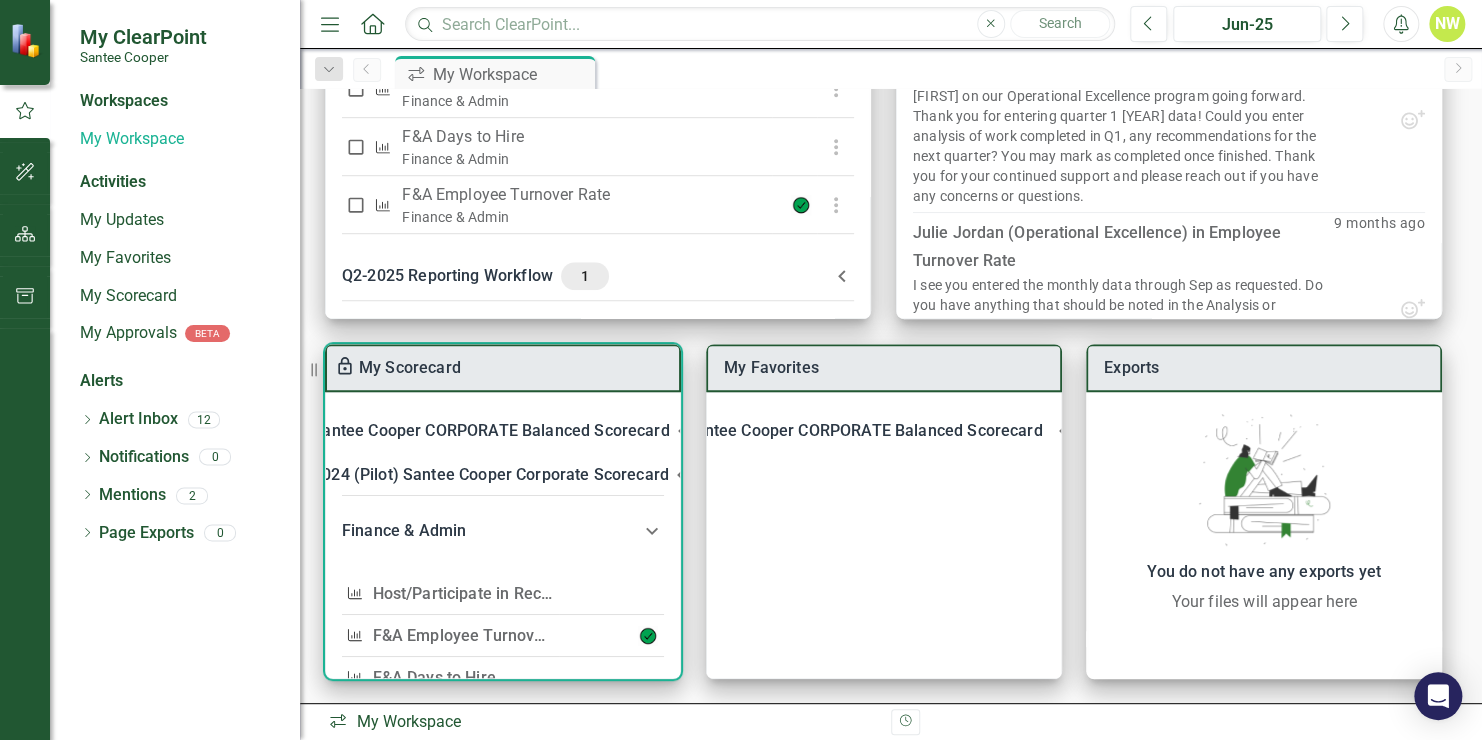 scroll, scrollTop: 58, scrollLeft: 0, axis: vertical 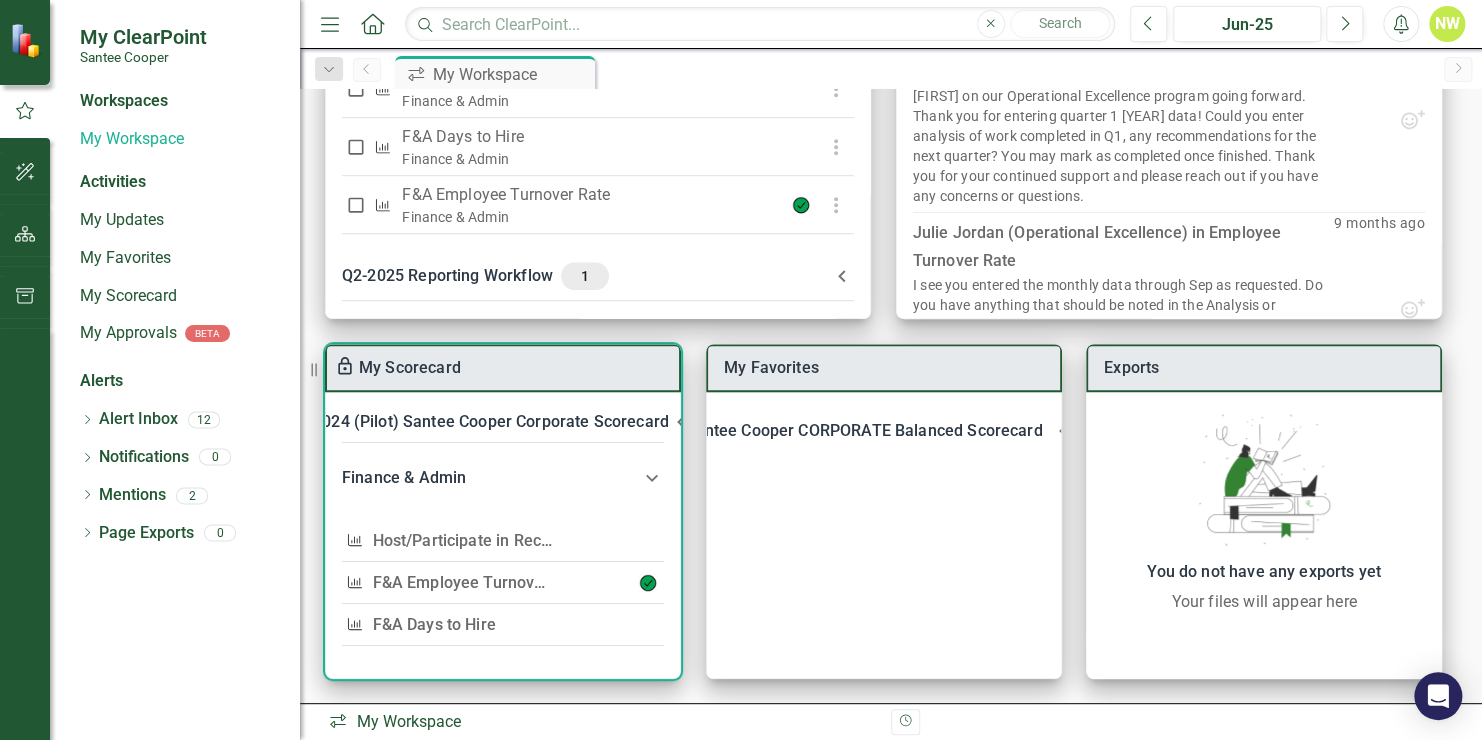 click on "Host/Participate in Recruiting Events" at bounding box center (507, 540) 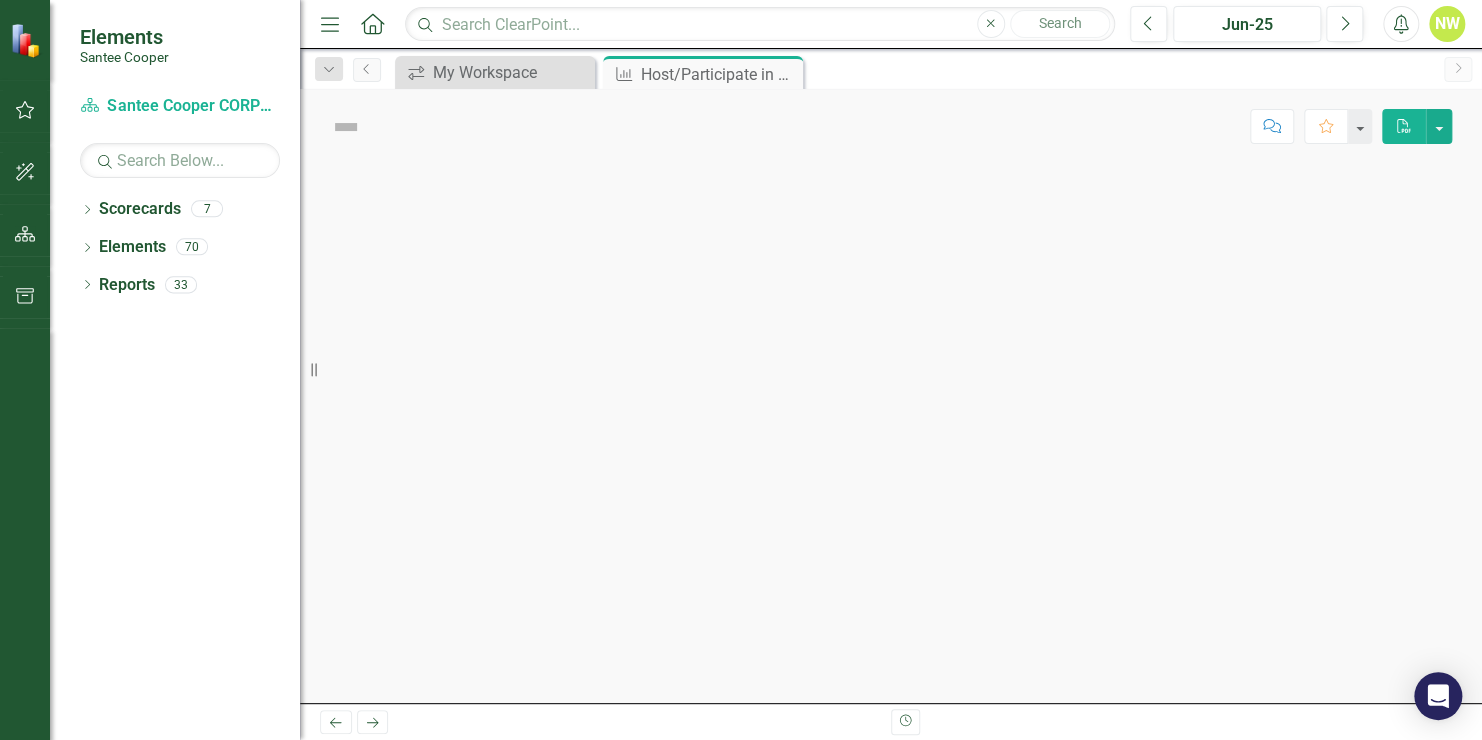 scroll, scrollTop: 0, scrollLeft: 0, axis: both 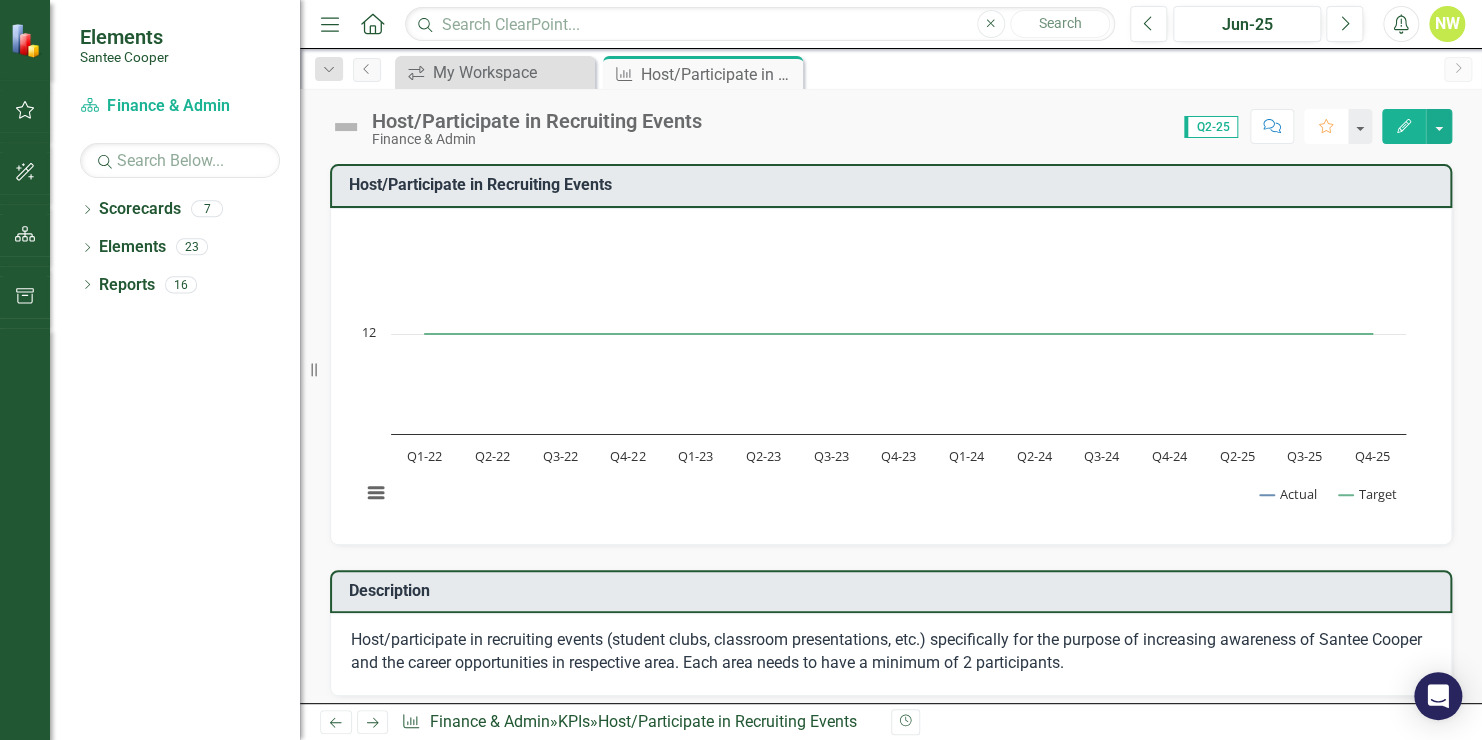 click on "Favorite" at bounding box center [1326, 126] 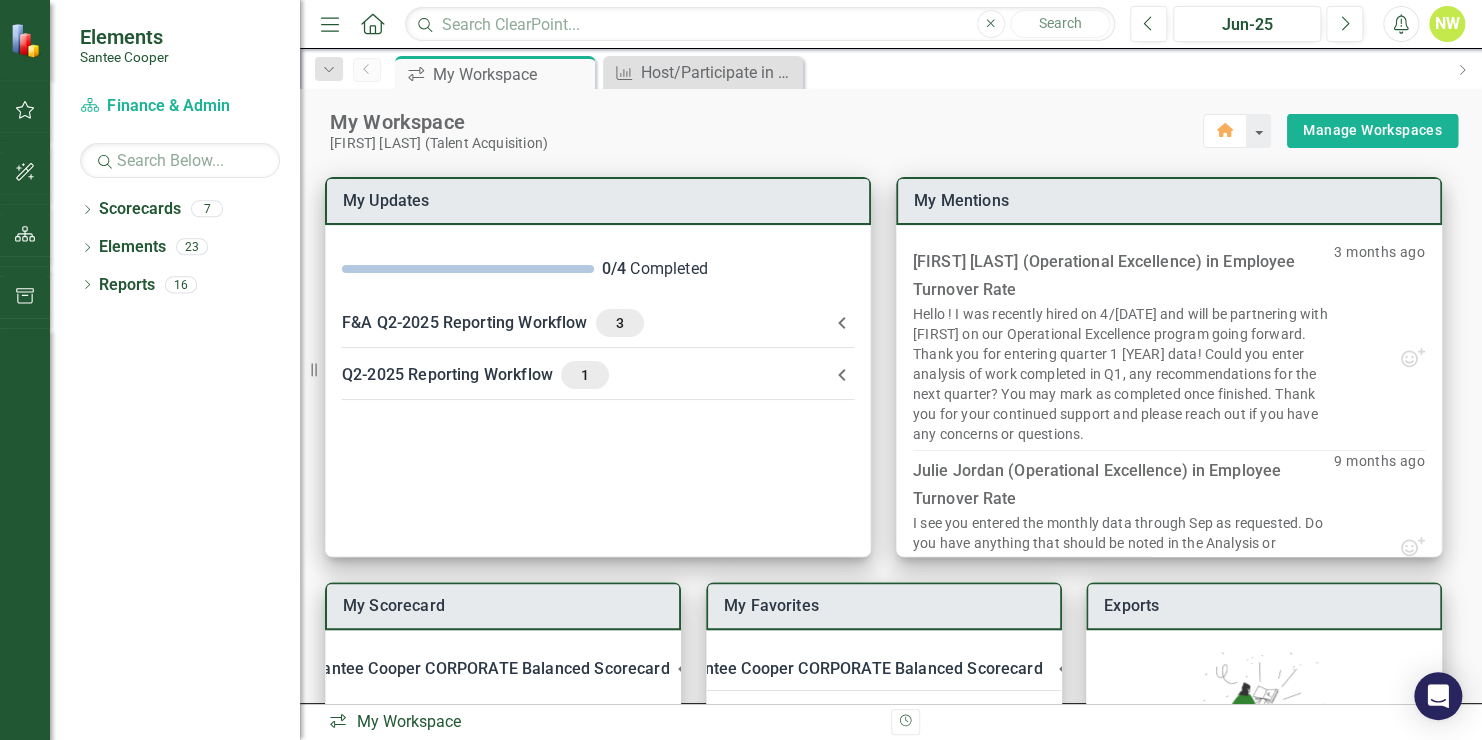 scroll, scrollTop: 238, scrollLeft: 0, axis: vertical 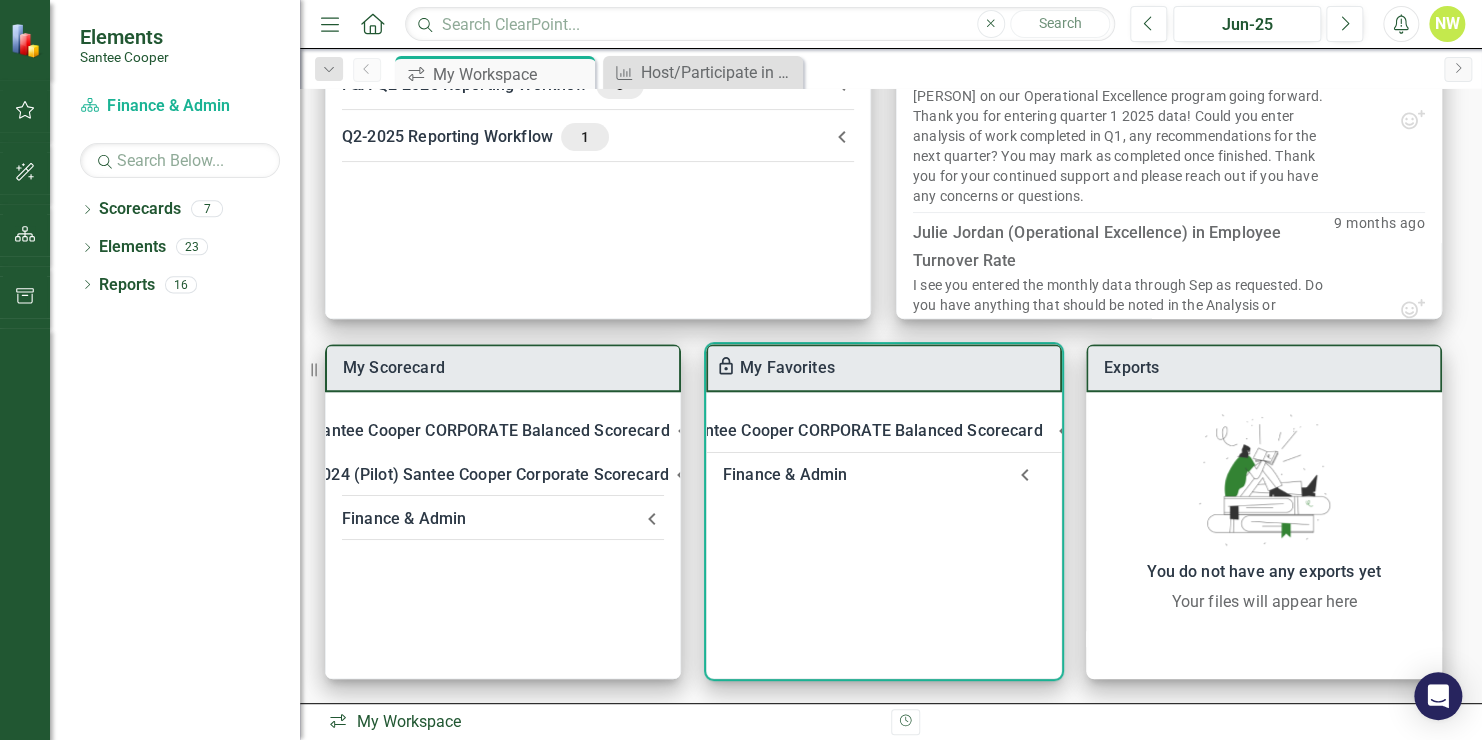 click on "Finance & Admin" at bounding box center (864, 475) 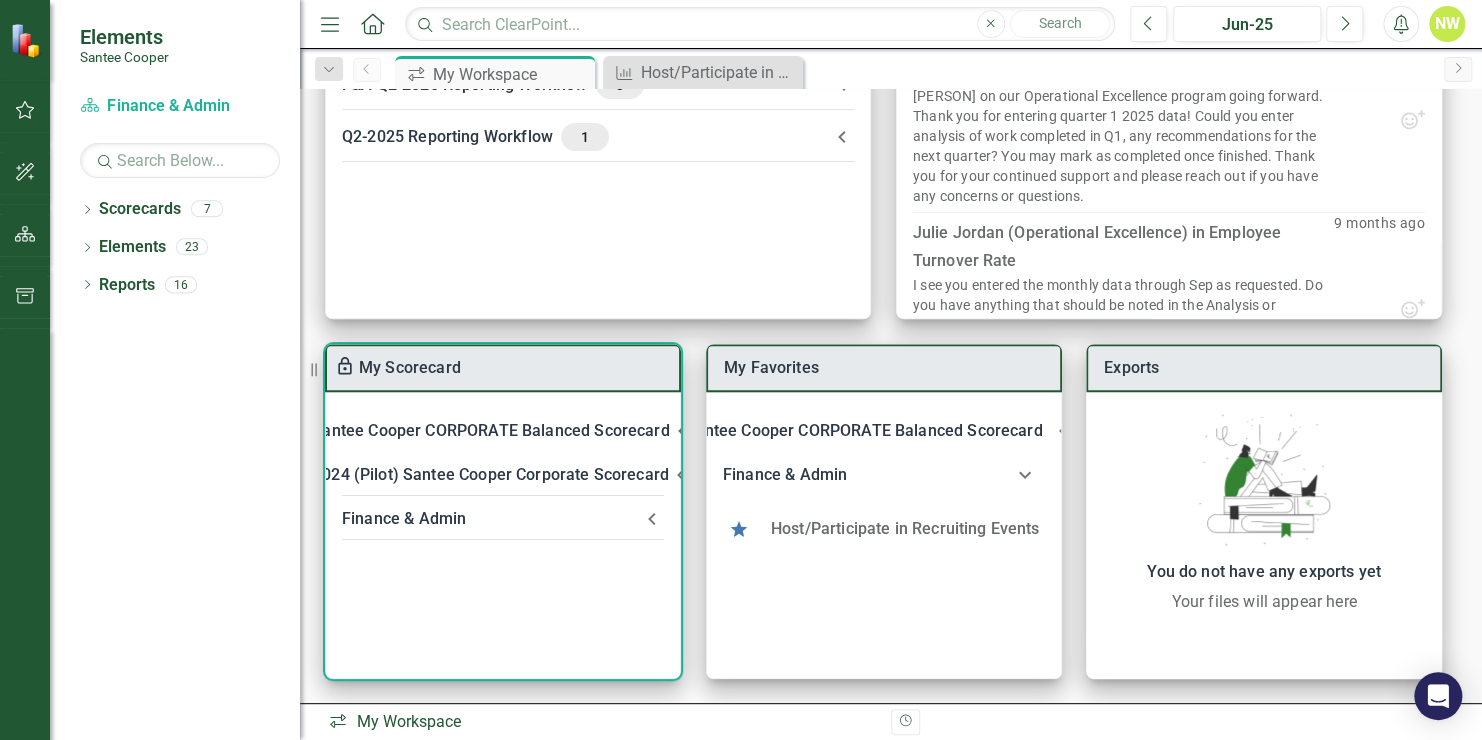 click on "Finance & Admin" at bounding box center [491, 519] 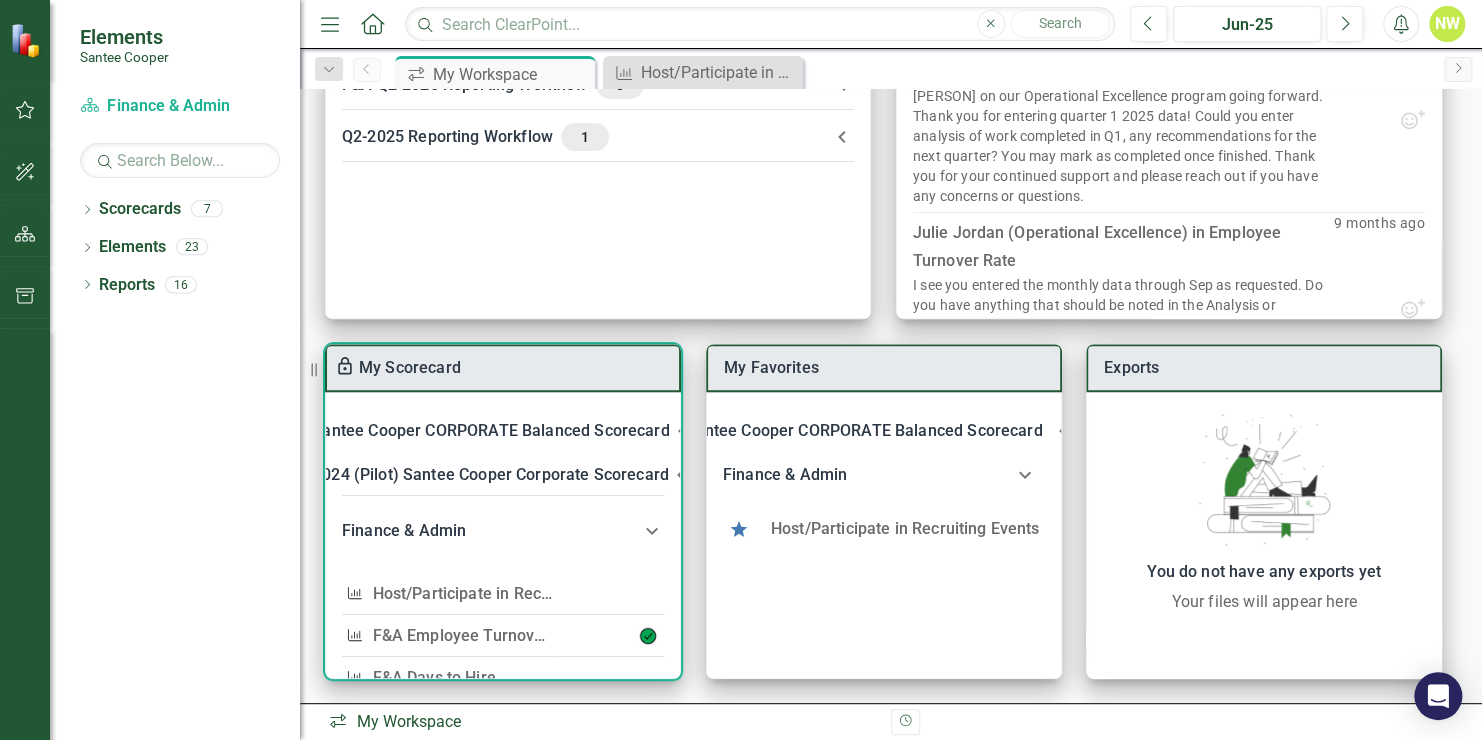 click on "F&A Employee Turnover Rate​" at bounding box center (480, 635) 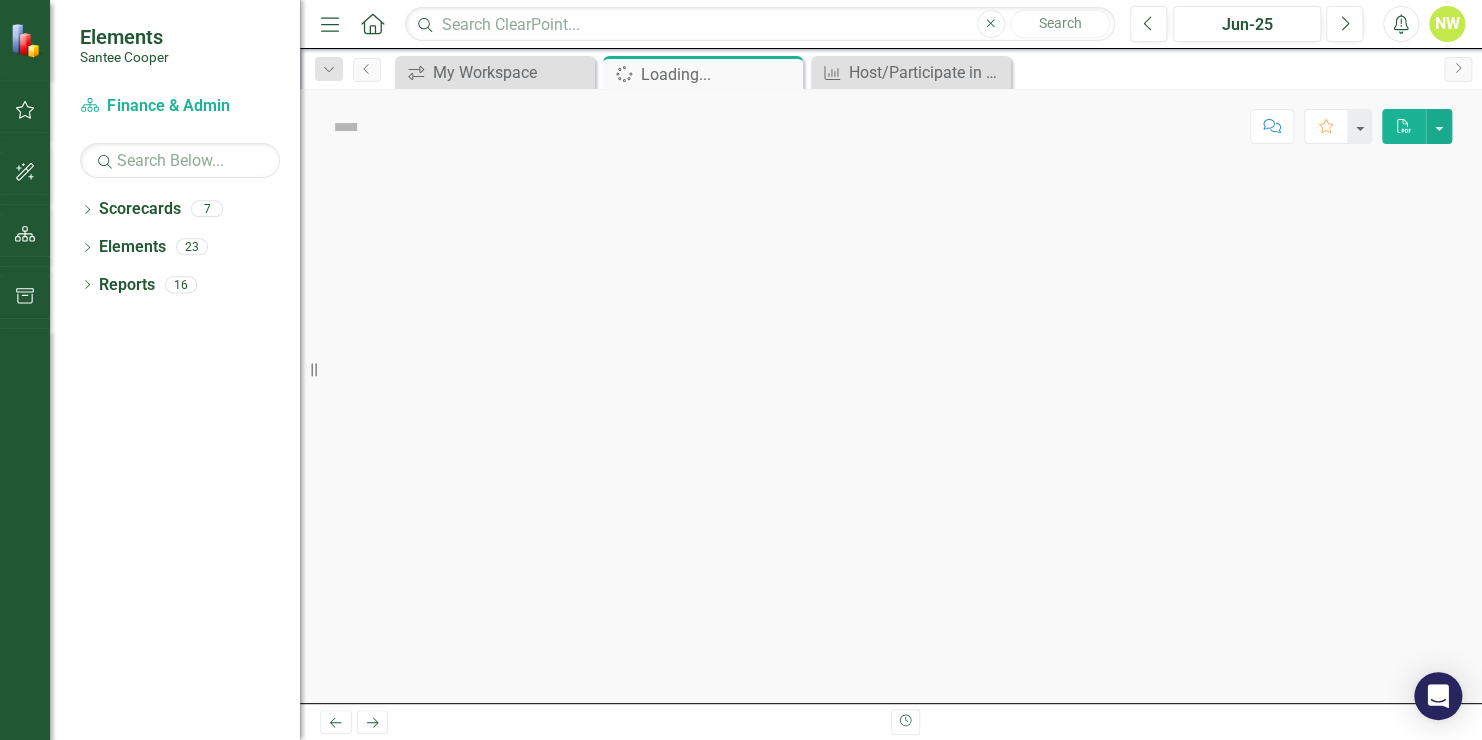 scroll, scrollTop: 0, scrollLeft: 0, axis: both 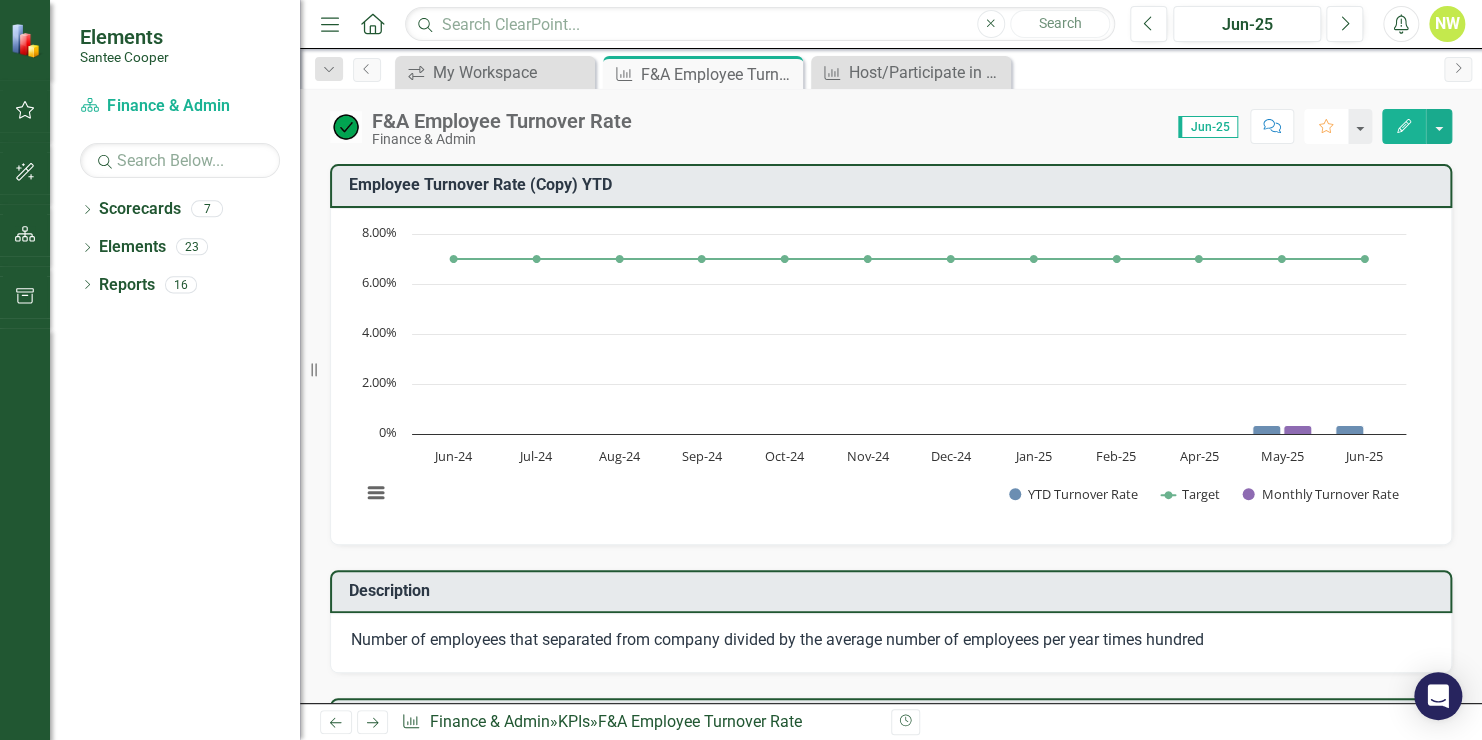 click on "Favorite" at bounding box center (1326, 126) 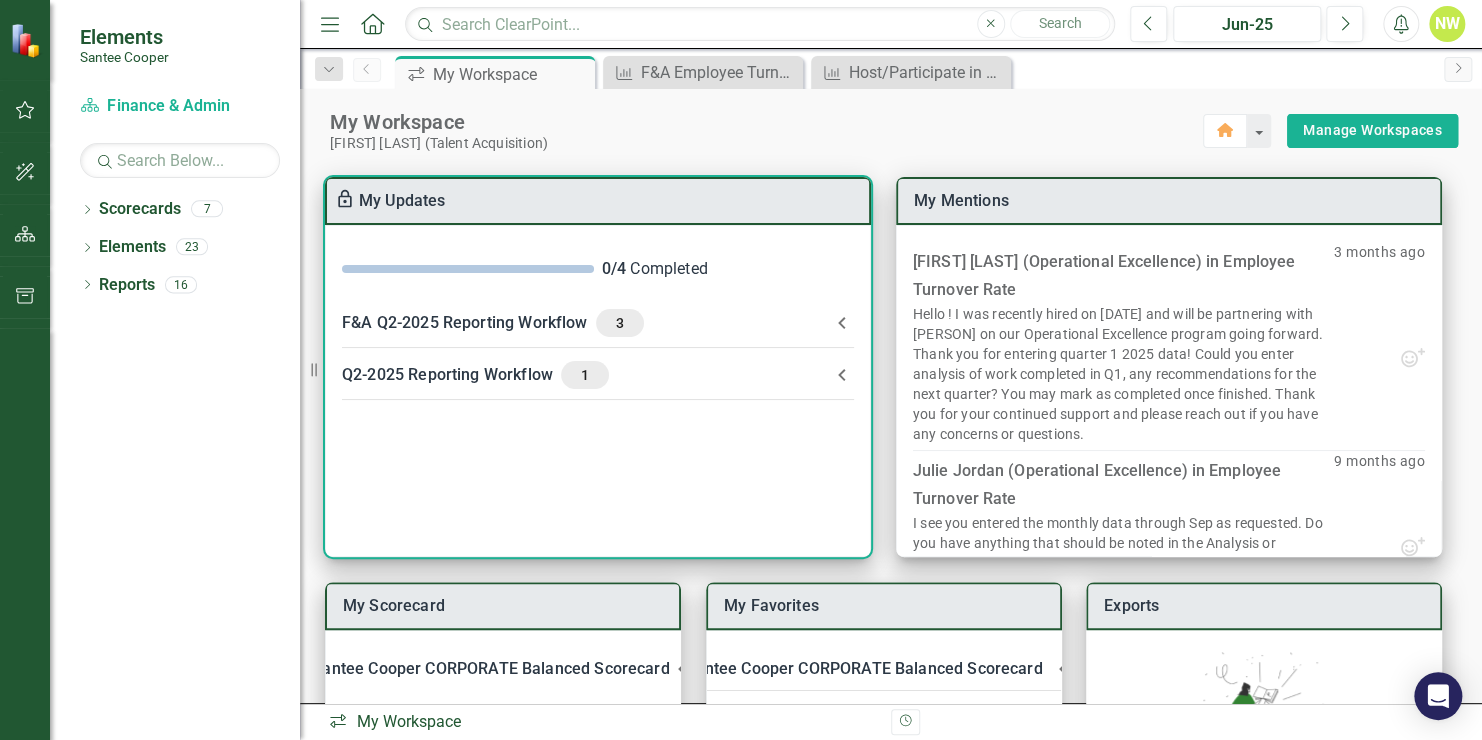 scroll, scrollTop: 238, scrollLeft: 0, axis: vertical 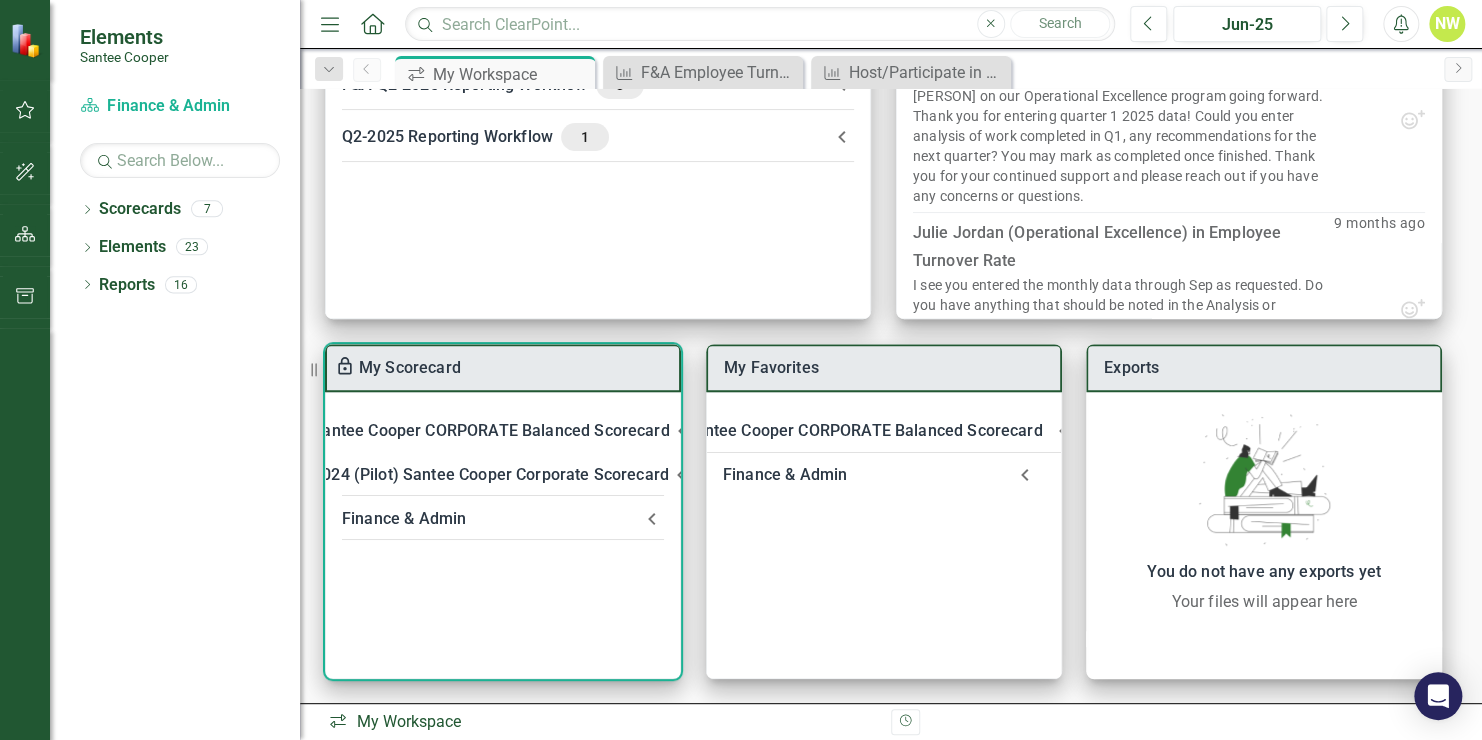 click on "Finance & Admin" at bounding box center (491, 519) 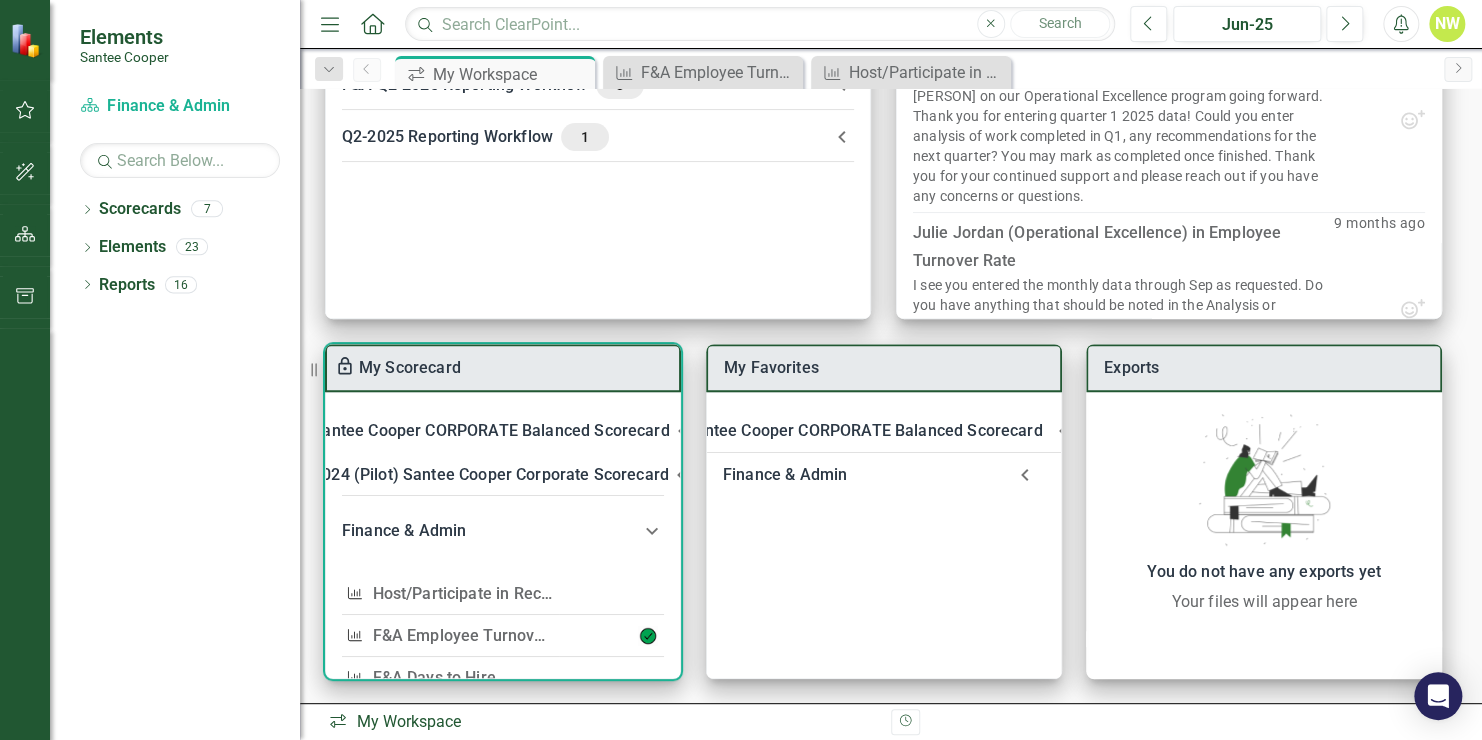 scroll, scrollTop: 58, scrollLeft: 0, axis: vertical 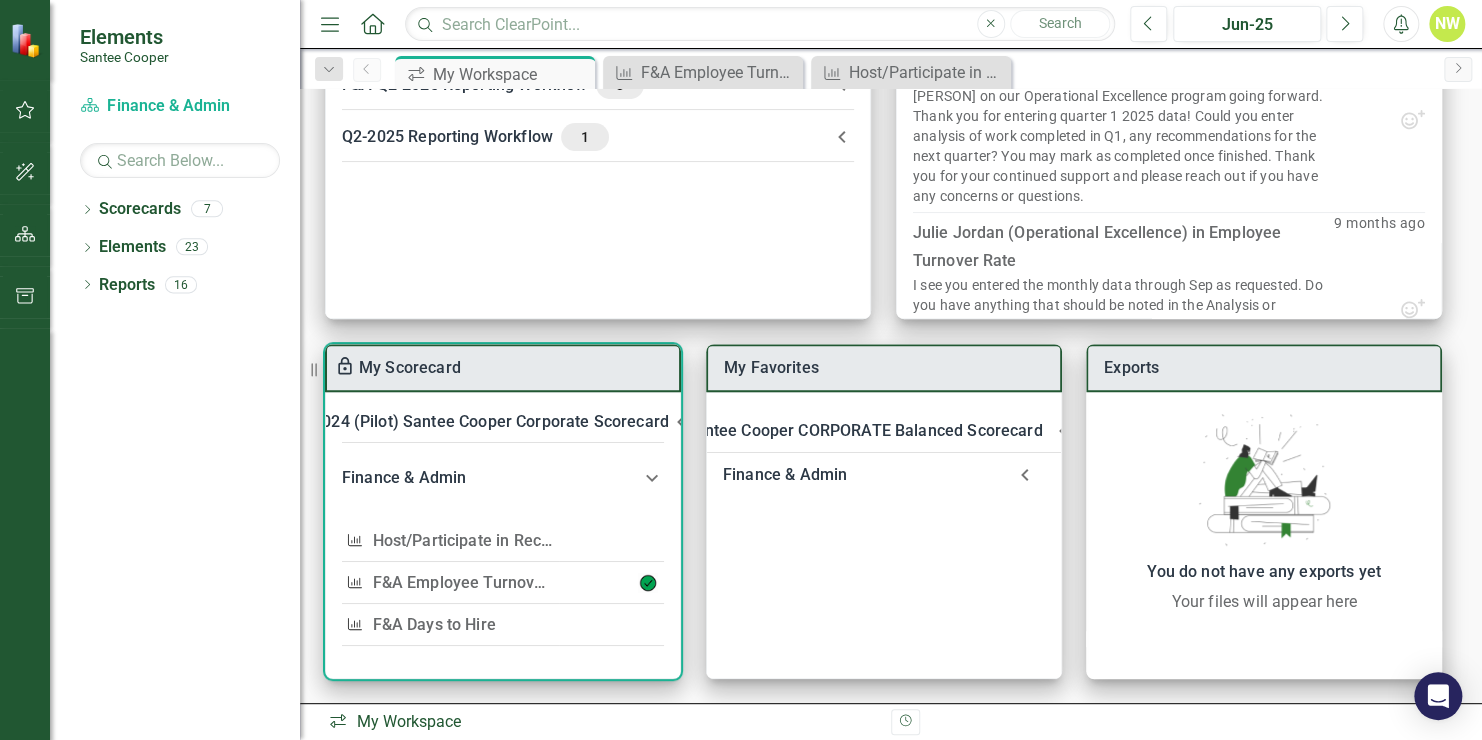 click on "F&A Days to Hire" at bounding box center [434, 624] 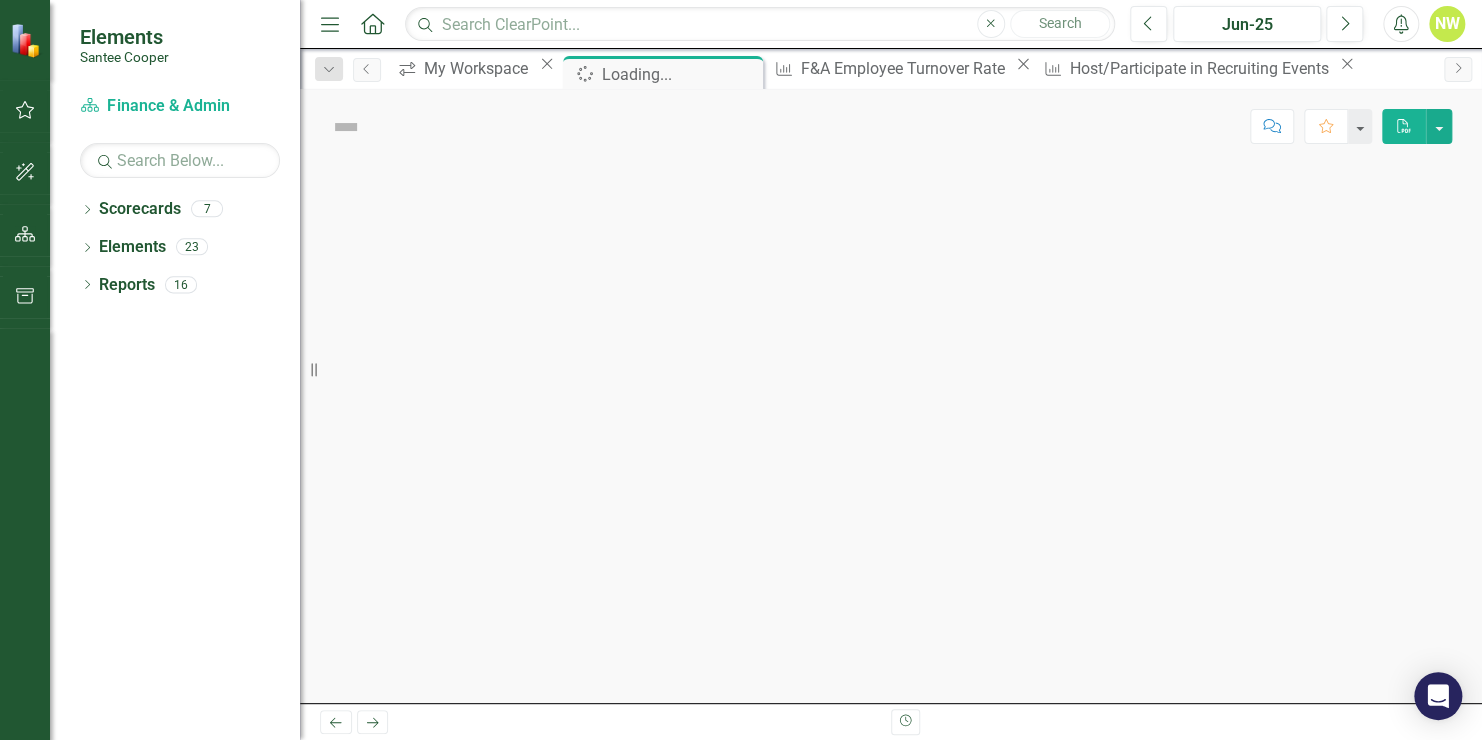 scroll, scrollTop: 0, scrollLeft: 0, axis: both 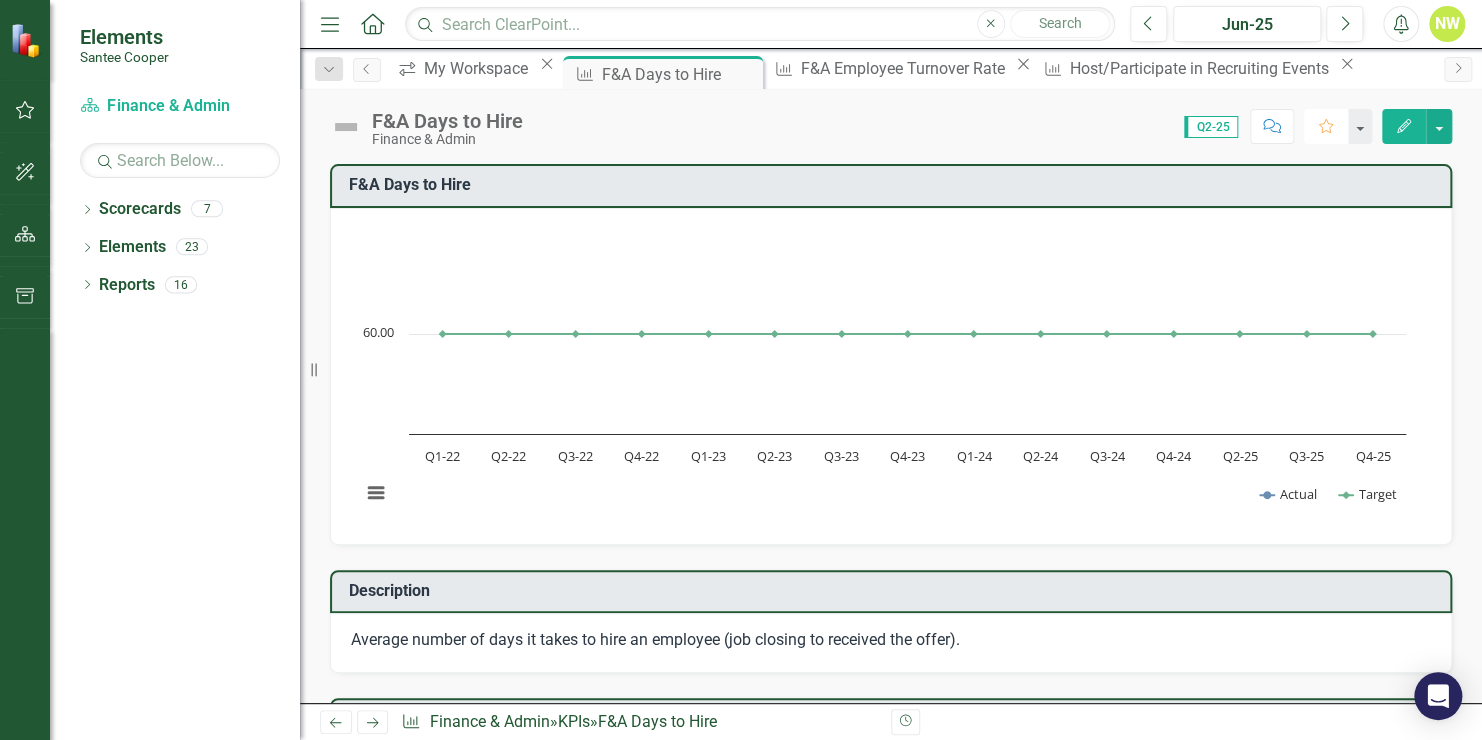 click at bounding box center [1326, 126] 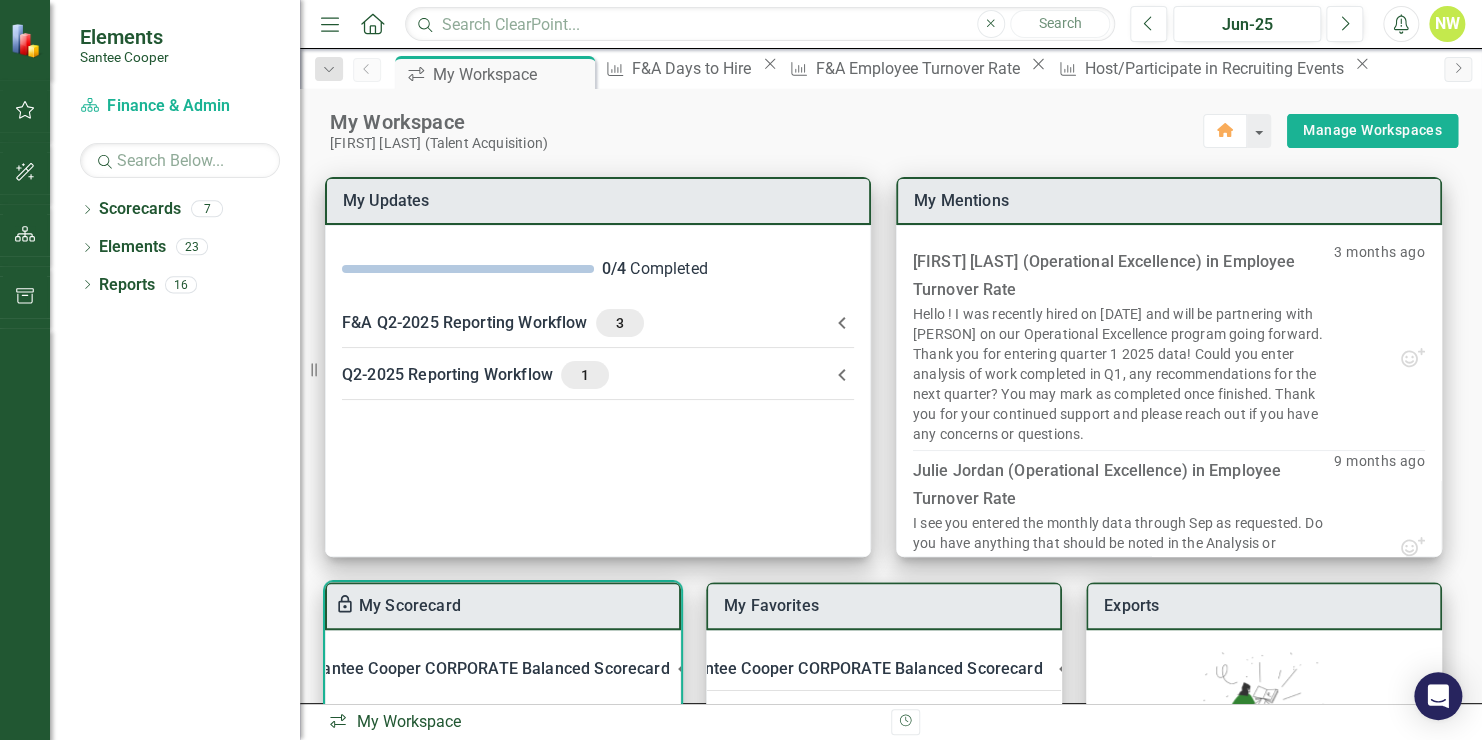 scroll, scrollTop: 238, scrollLeft: 0, axis: vertical 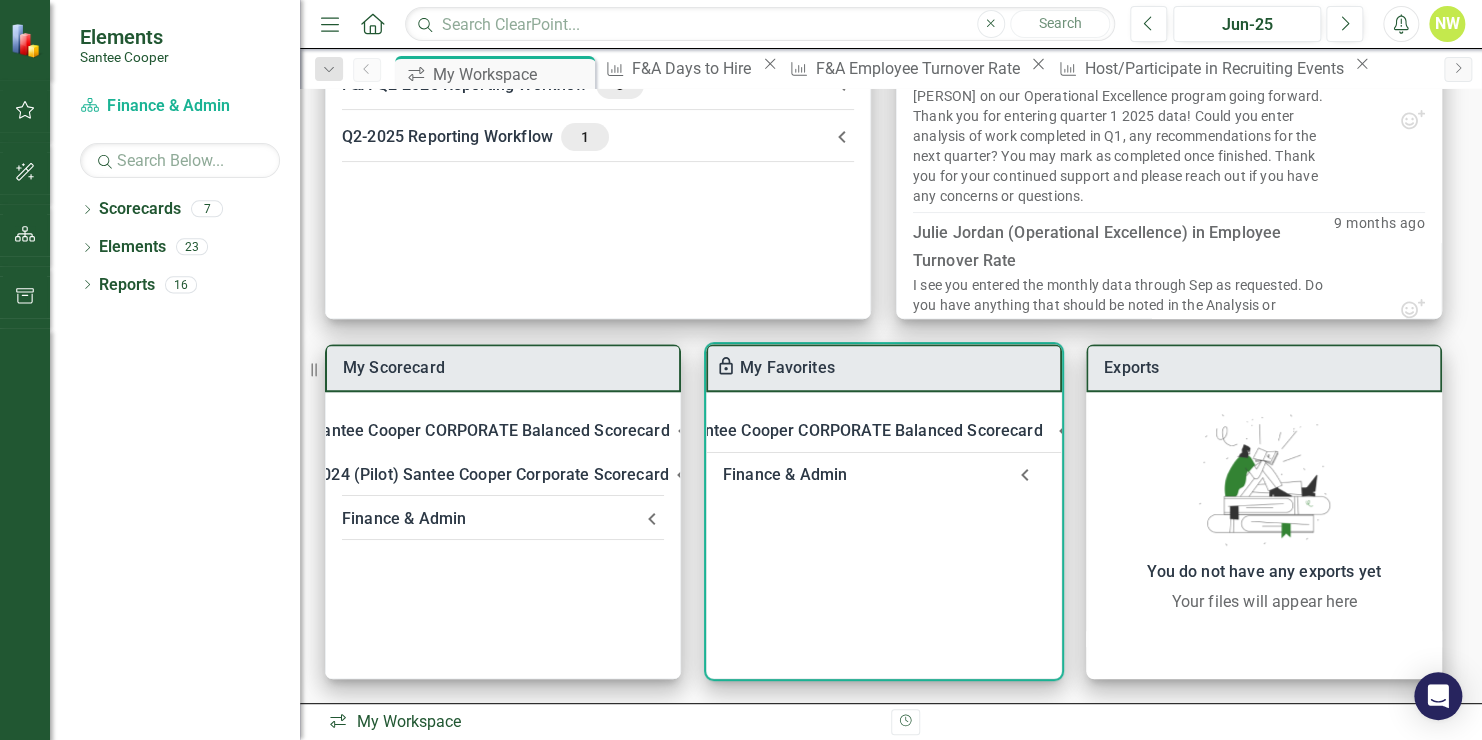 click at bounding box center (1025, 475) 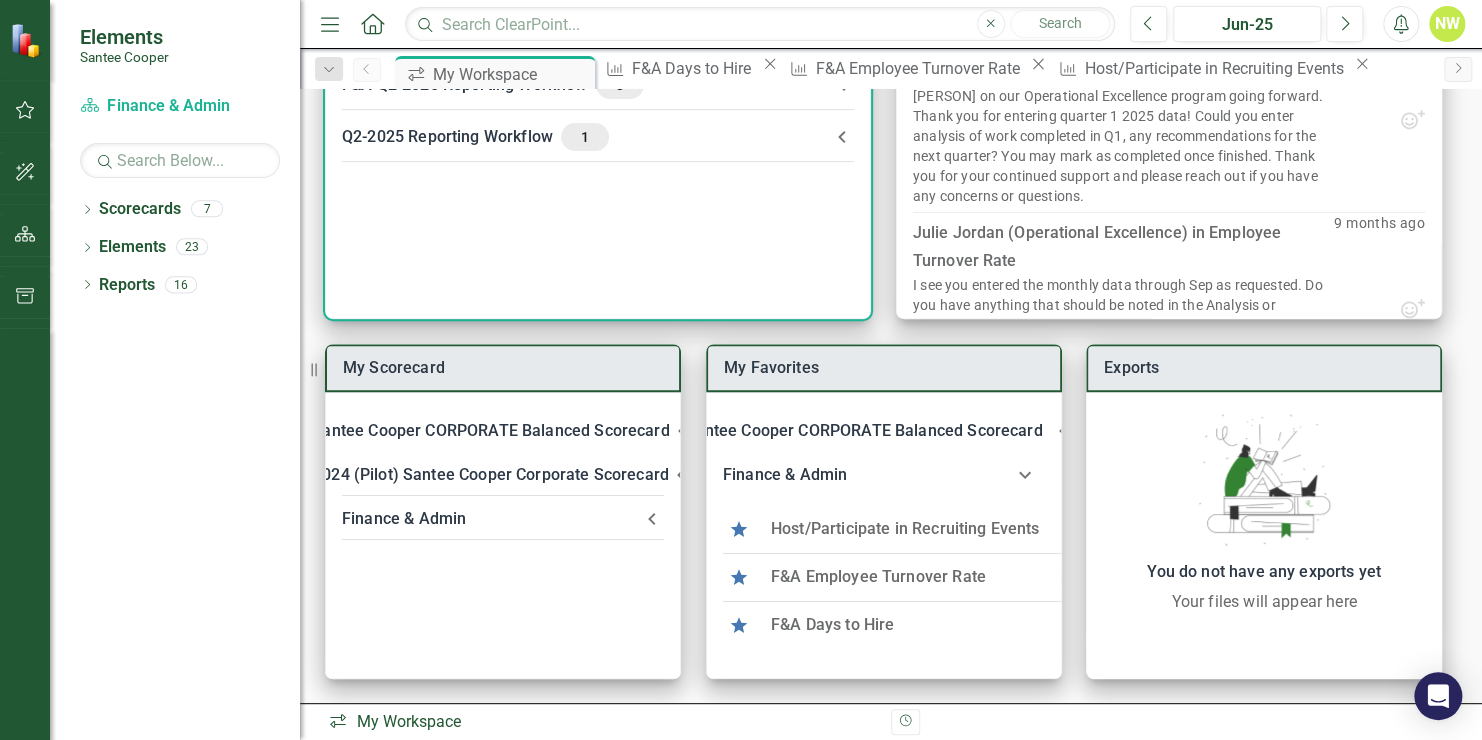 scroll, scrollTop: 0, scrollLeft: 0, axis: both 